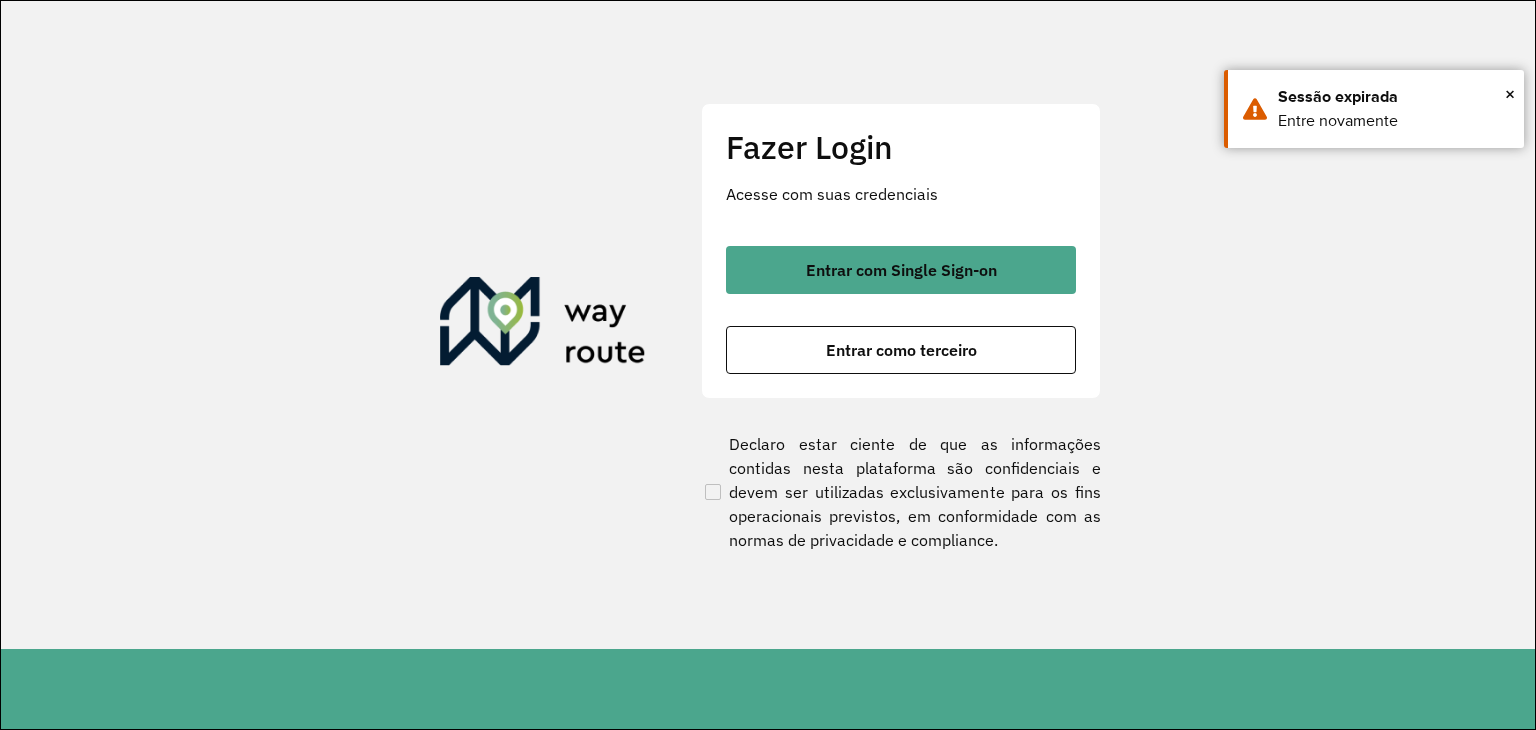 scroll, scrollTop: 0, scrollLeft: 0, axis: both 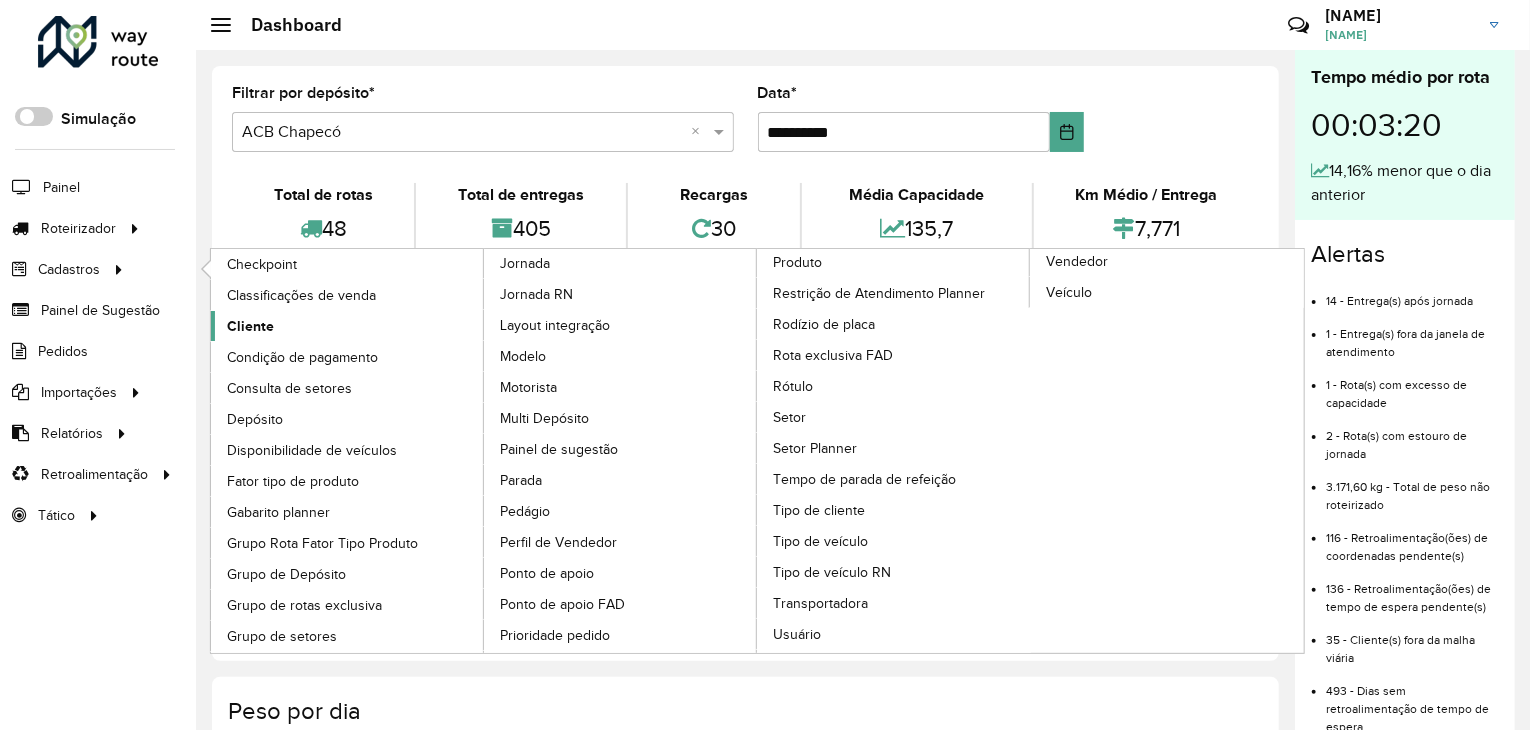 click on "Cliente" 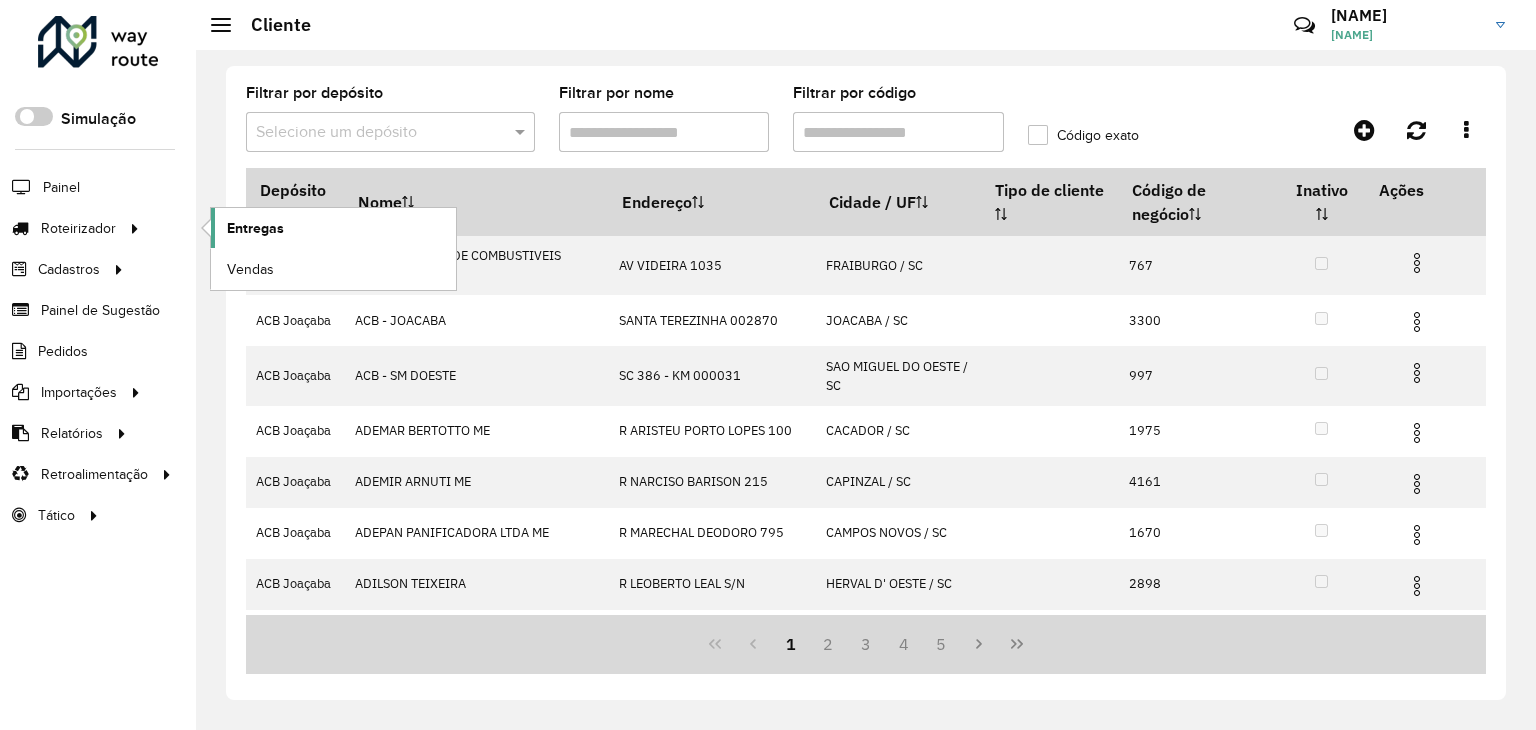 click on "Entregas" 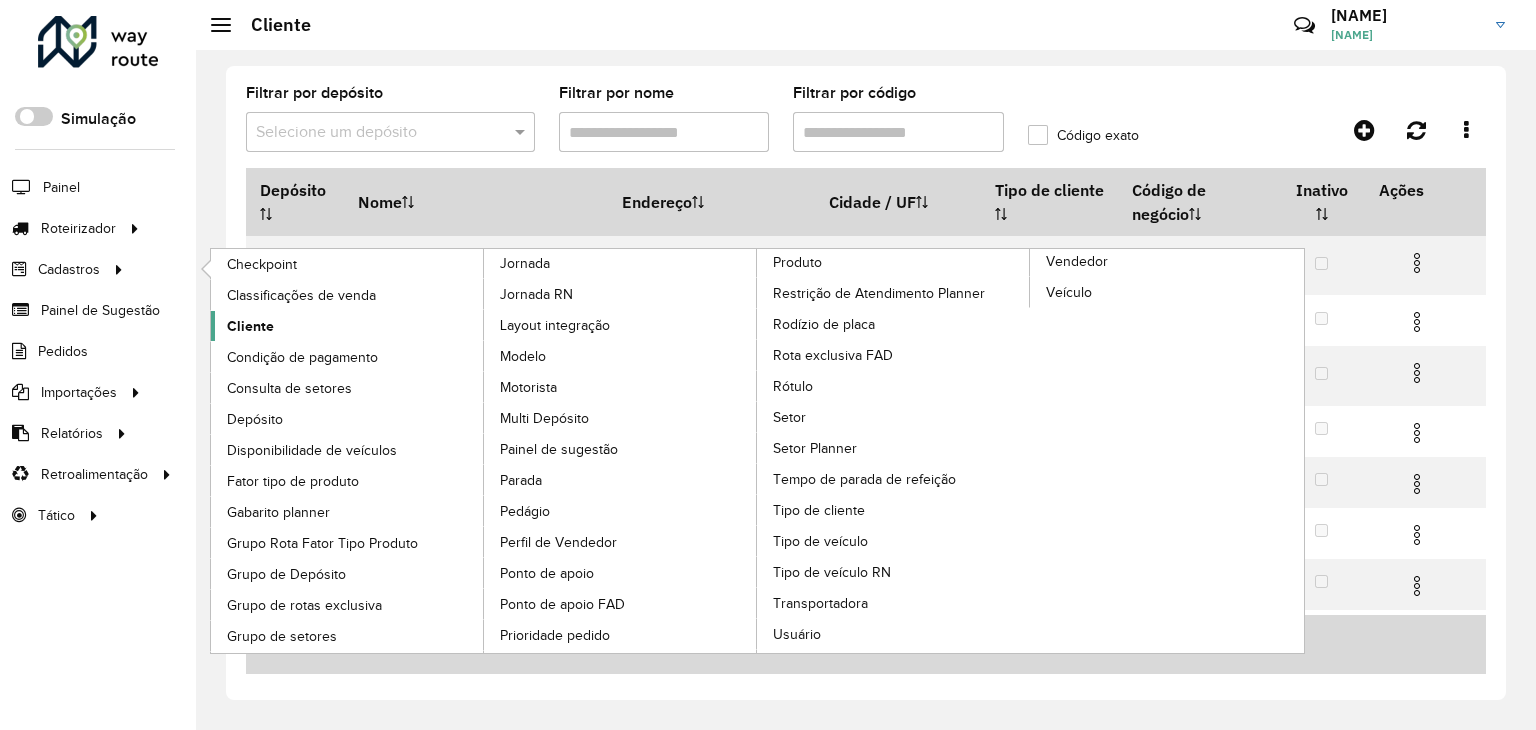 click on "Cliente" 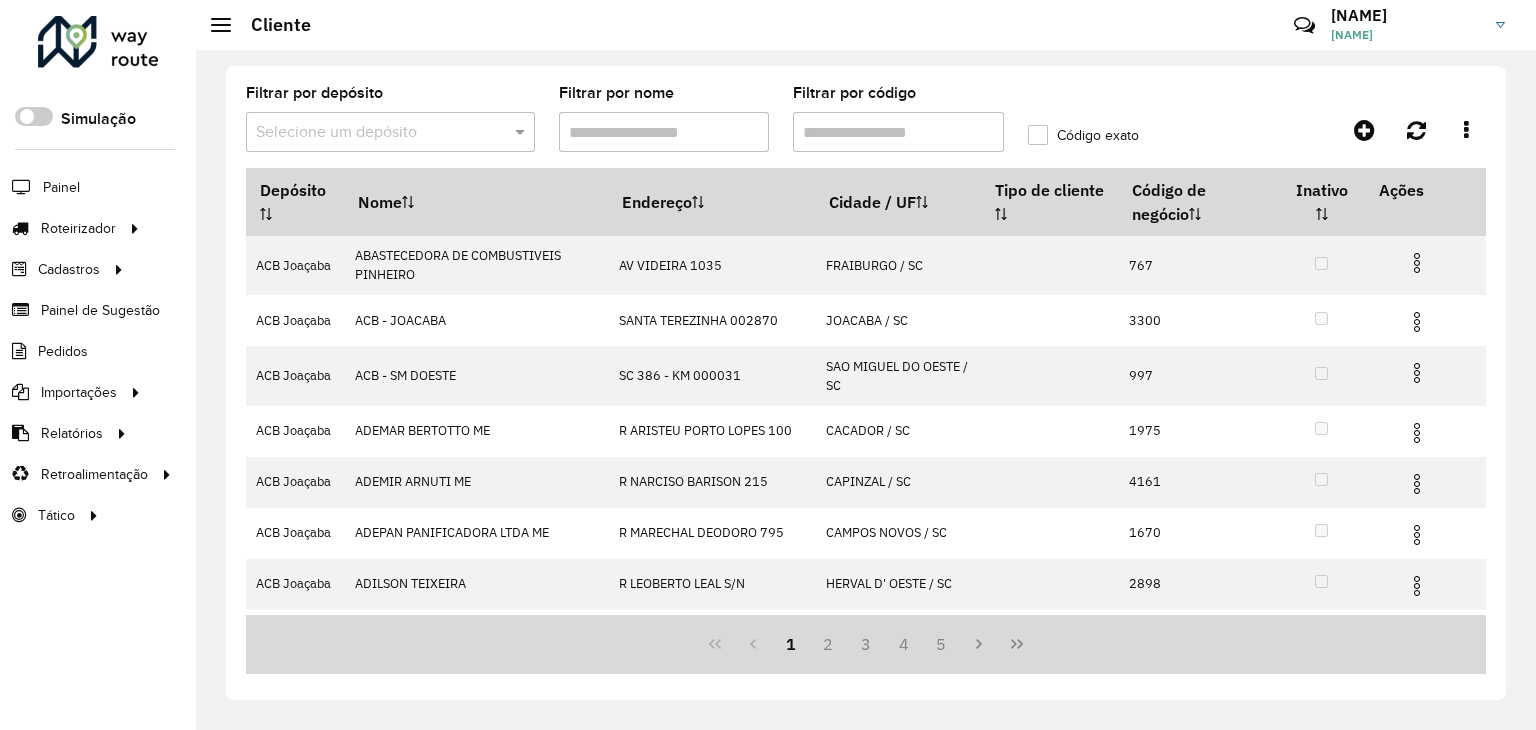 click on "Filtrar por código" at bounding box center [898, 132] 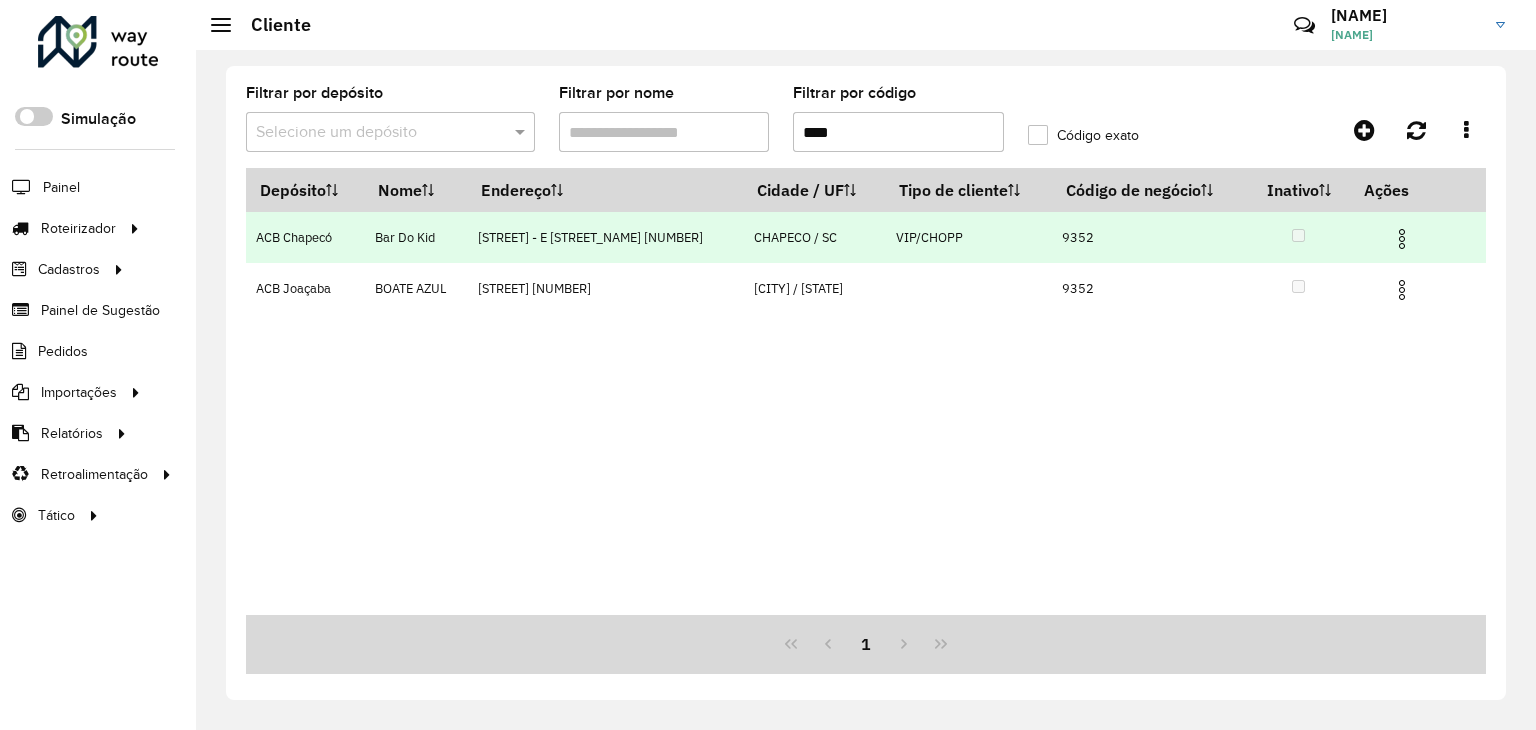 type on "****" 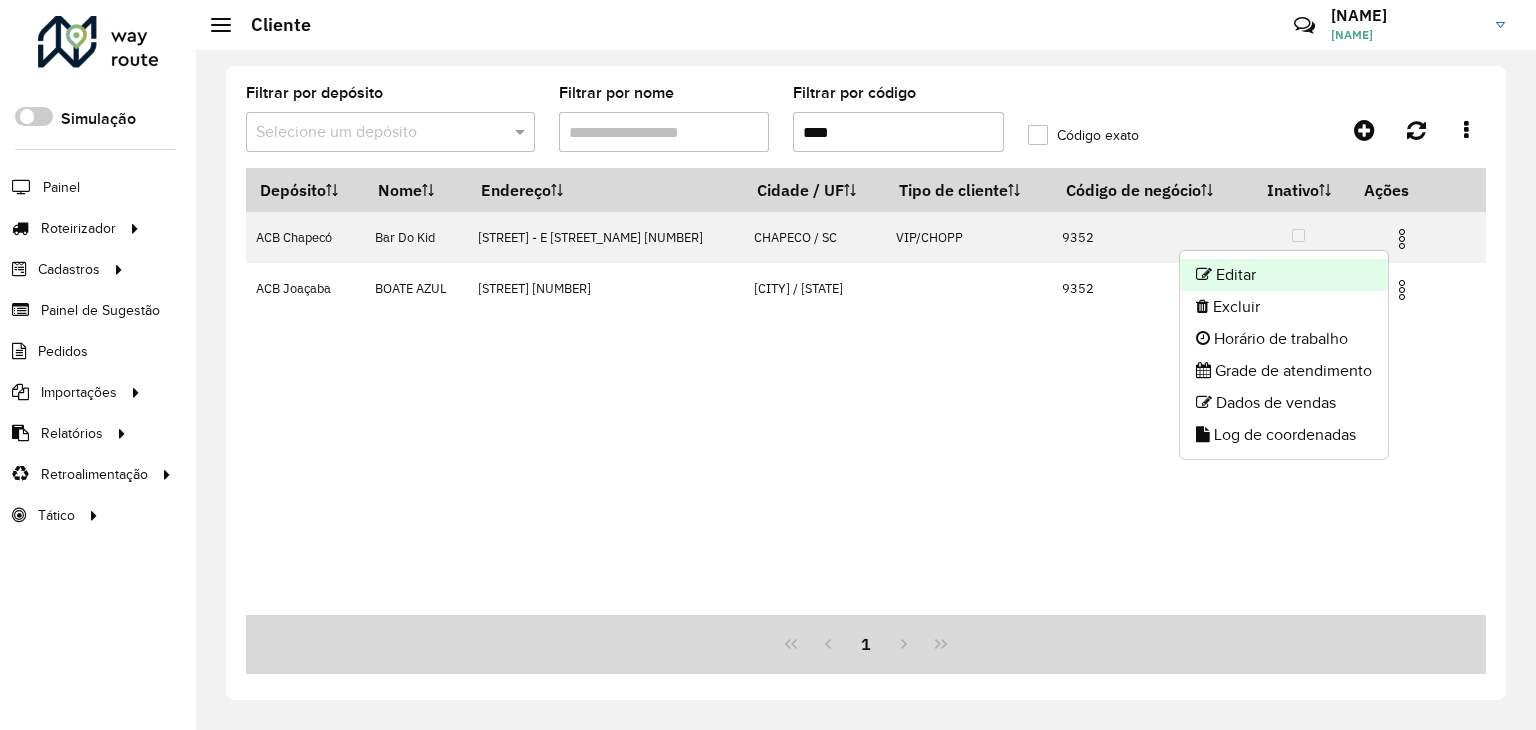 click on "Editar" 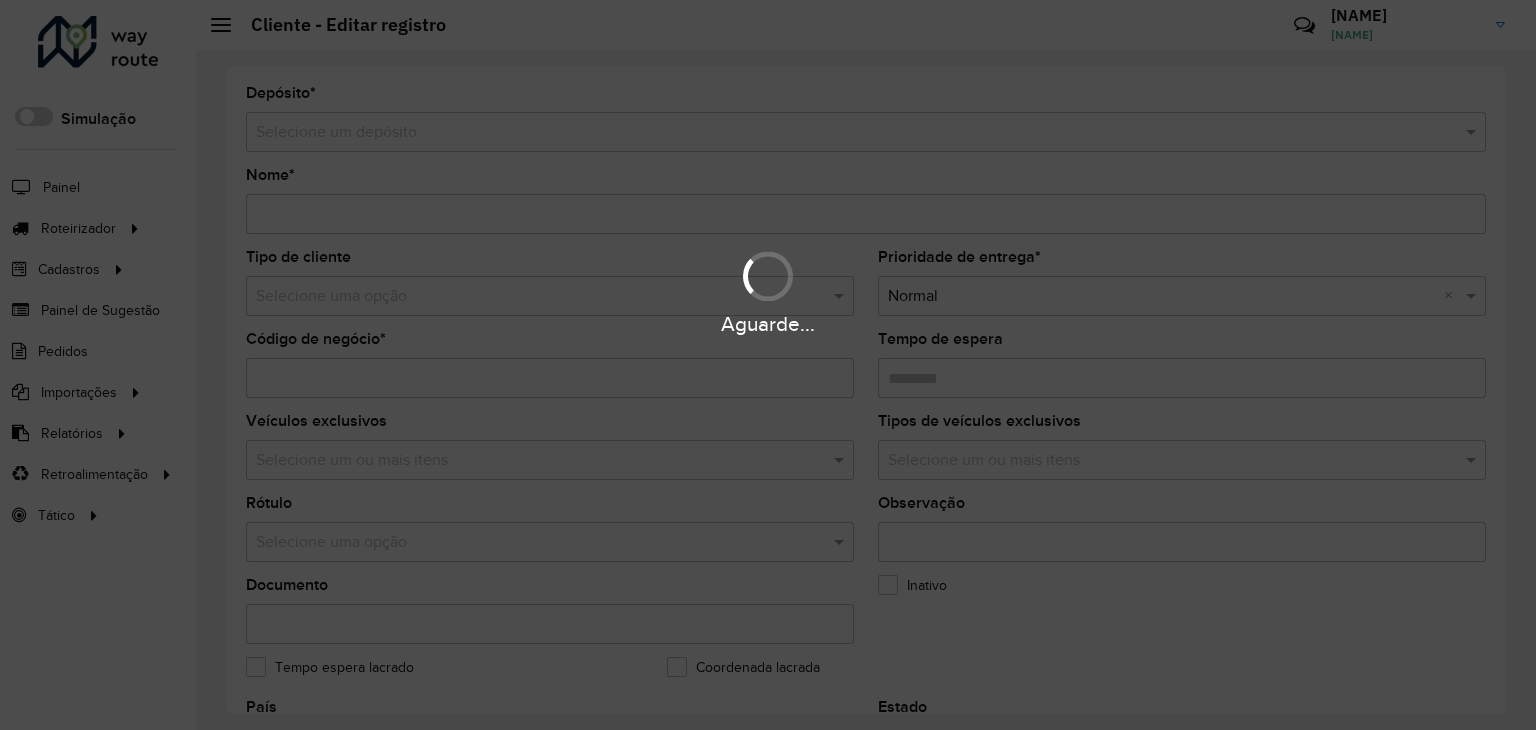 type on "**********" 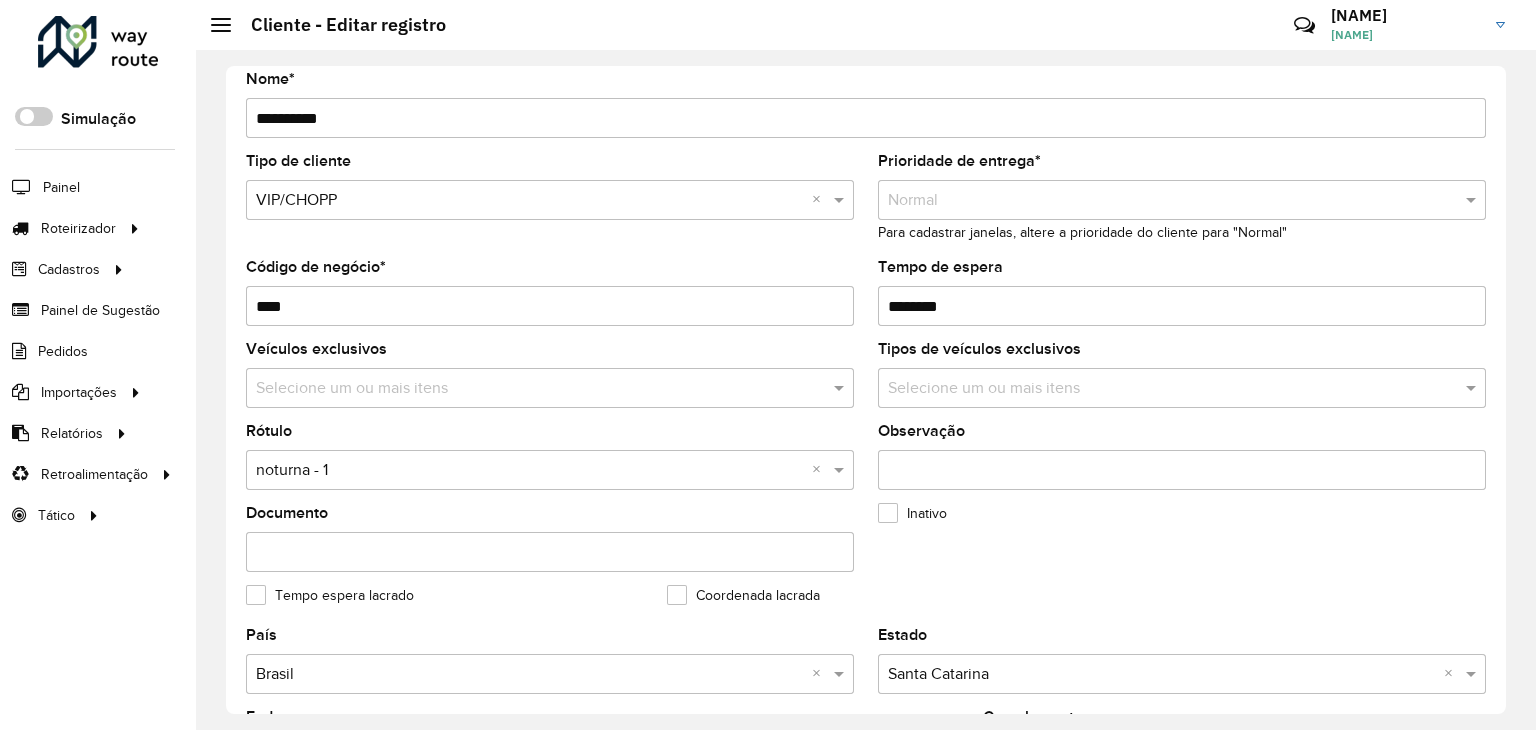 scroll, scrollTop: 74, scrollLeft: 0, axis: vertical 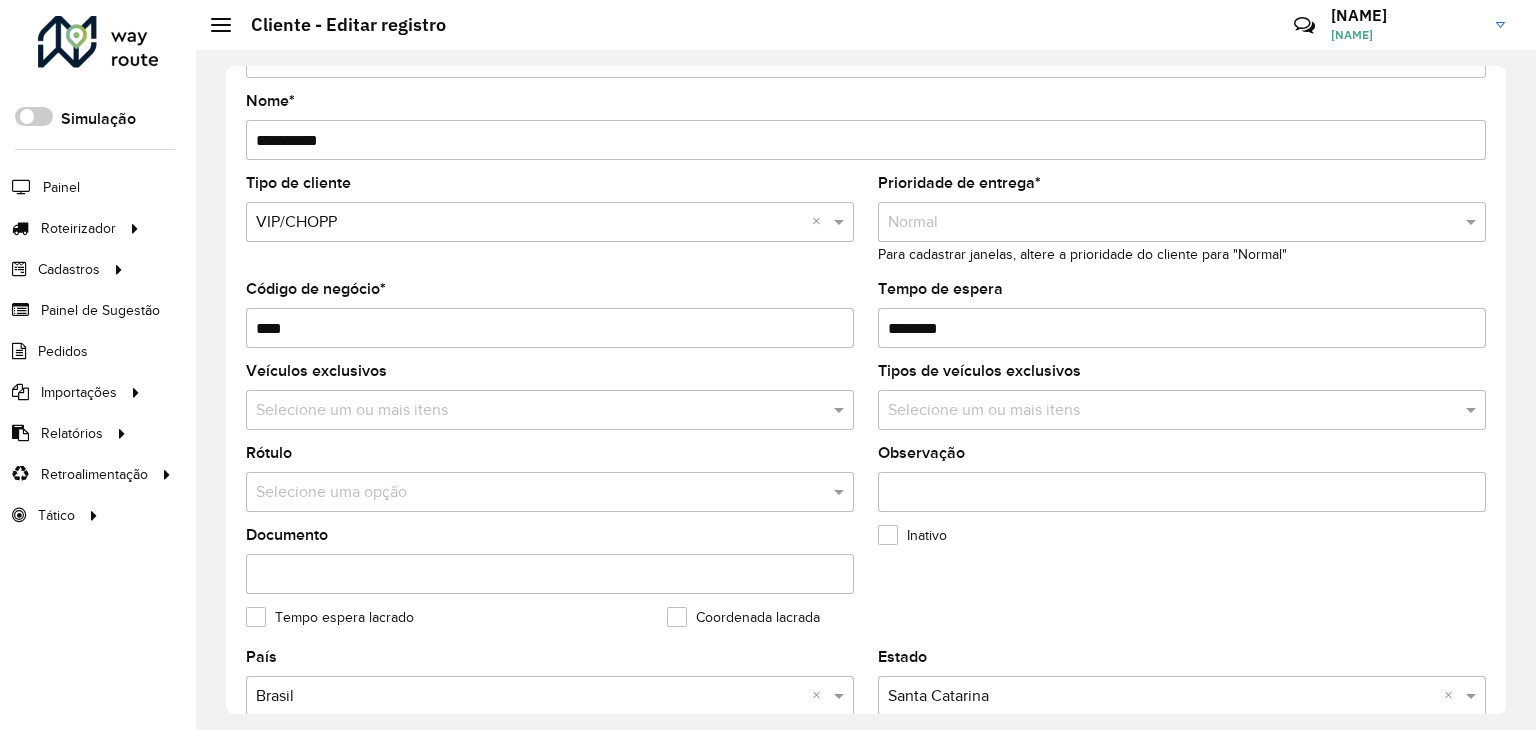 click on "Rótulo  Selecione uma opção" 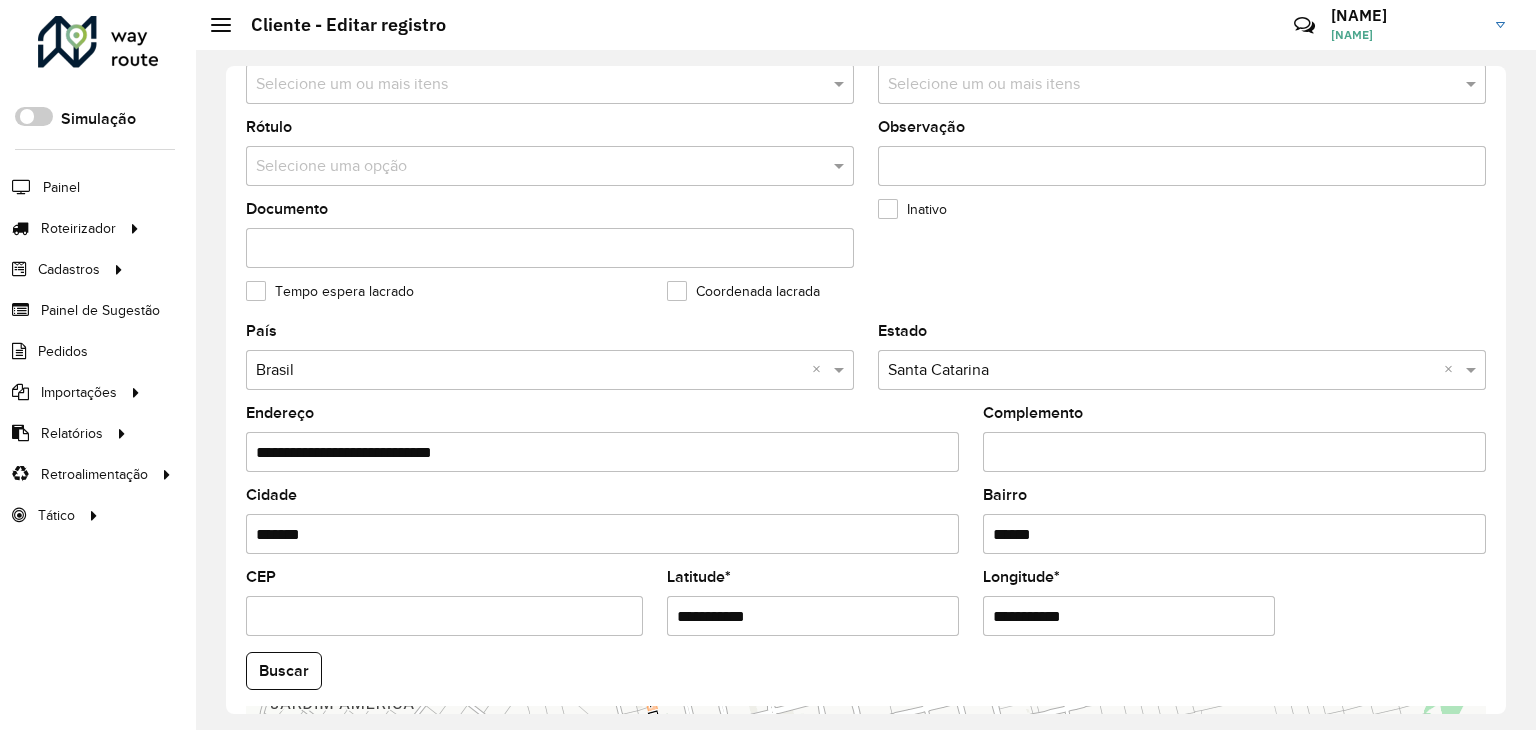 scroll, scrollTop: 774, scrollLeft: 0, axis: vertical 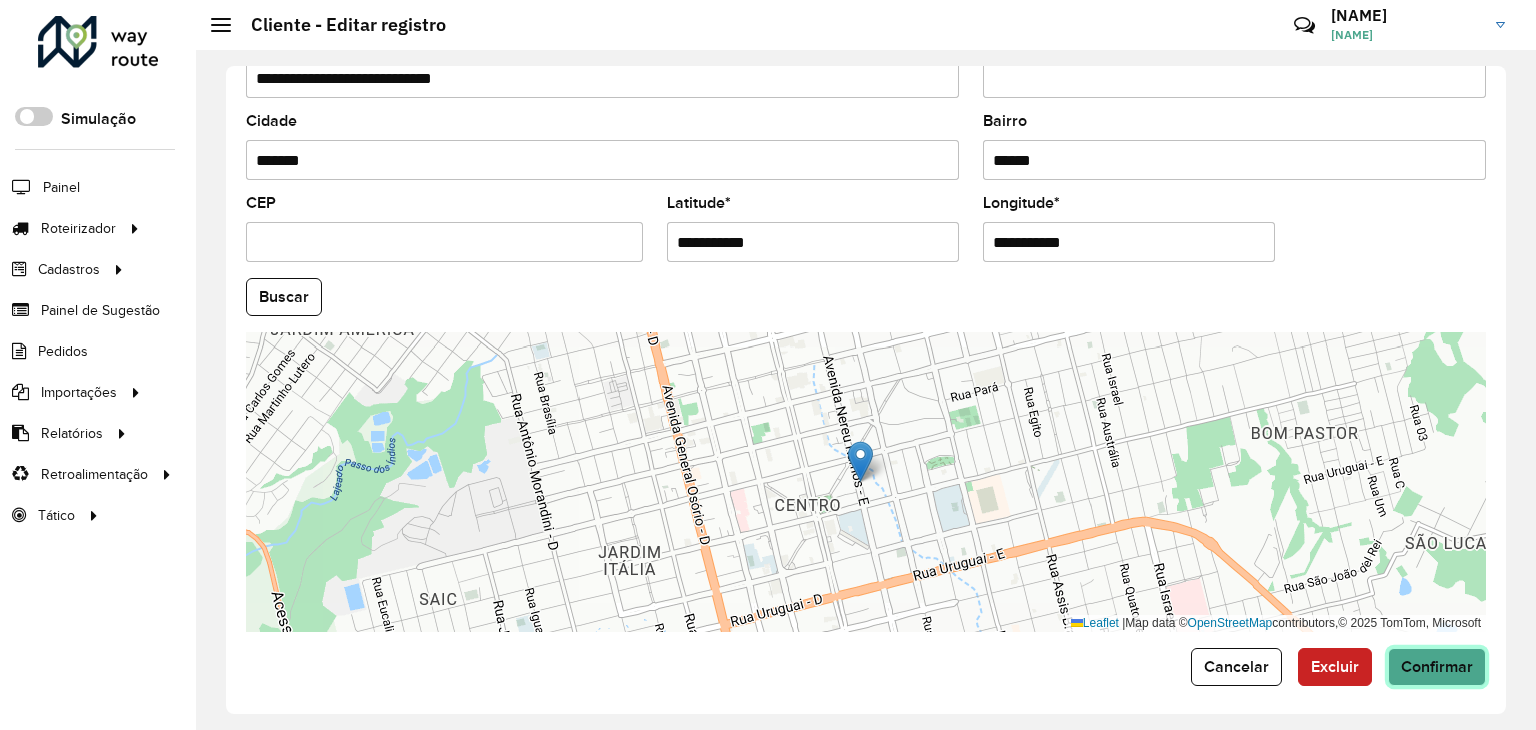 click on "Confirmar" 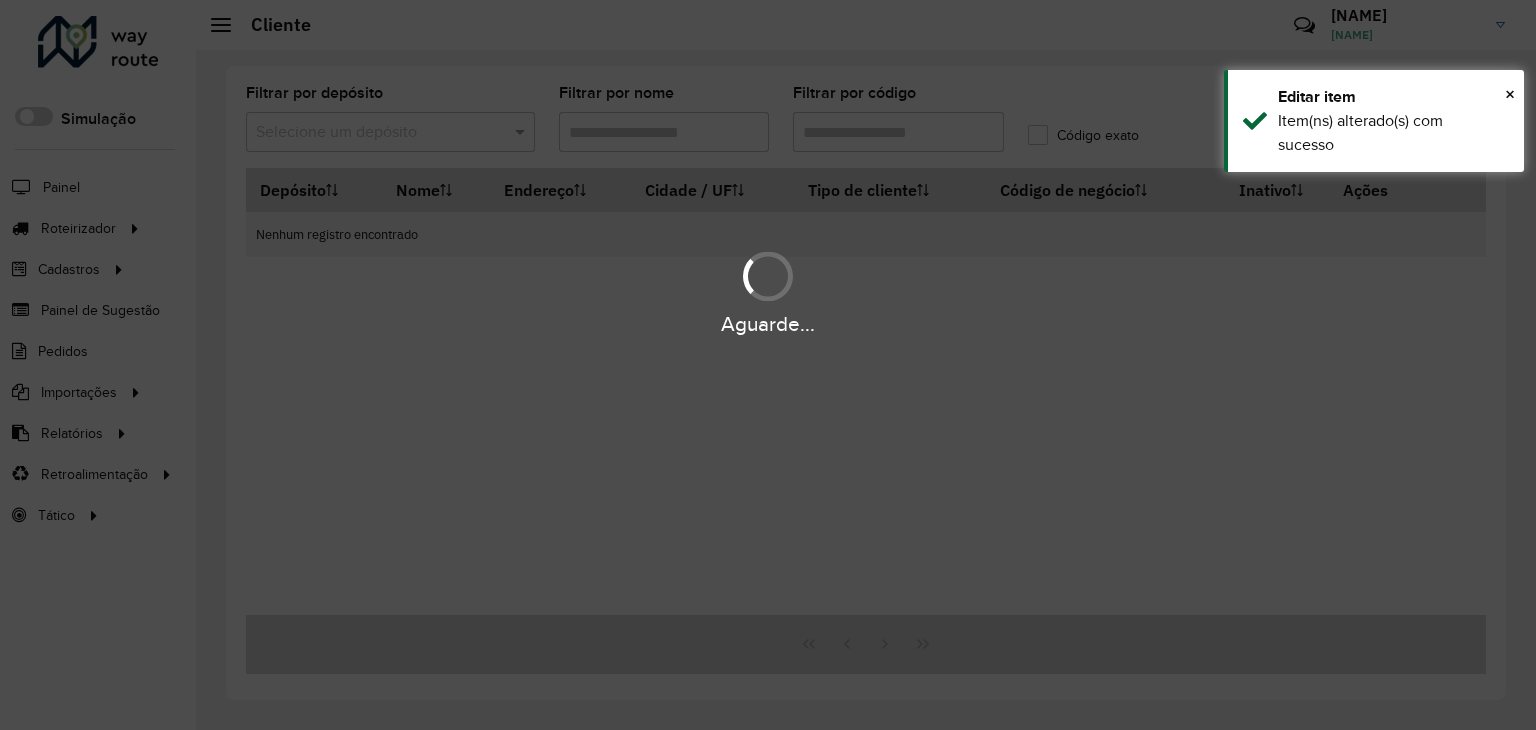 type on "****" 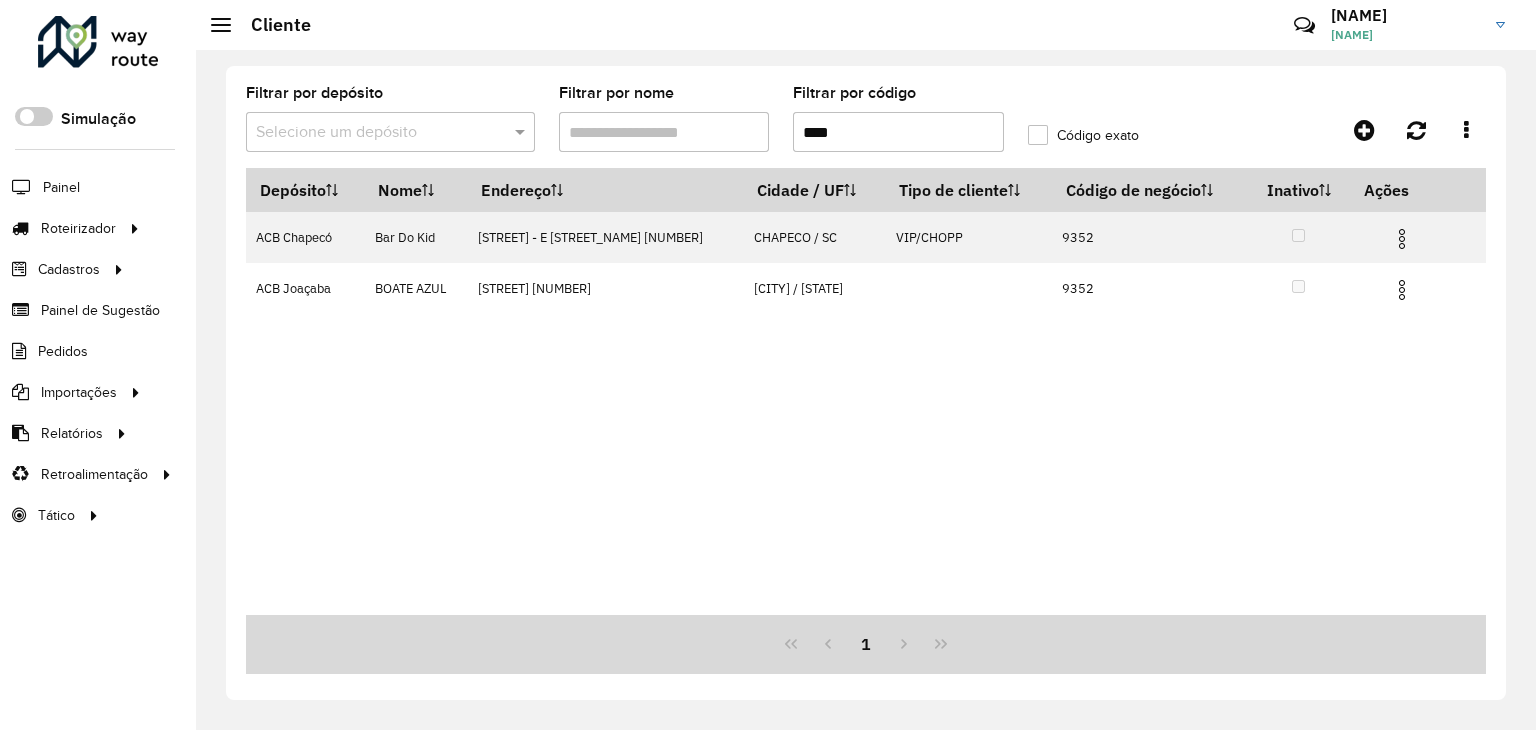 click on "Depósito   Nome   Endereço   Cidade / UF   Tipo de cliente   Código de negócio   Inativo   Ações   ACB Chapecó   Bar Do Kid   NEREU RAMOS - E AVENIDA 1 94  CHAPECO / SC   VIP/CHOPP   9352   ACB Joaçaba   BOATE AZUL   RUA JOSE OLEINIK 471  RIO DAS ANTAS / SC      9352" at bounding box center (866, 391) 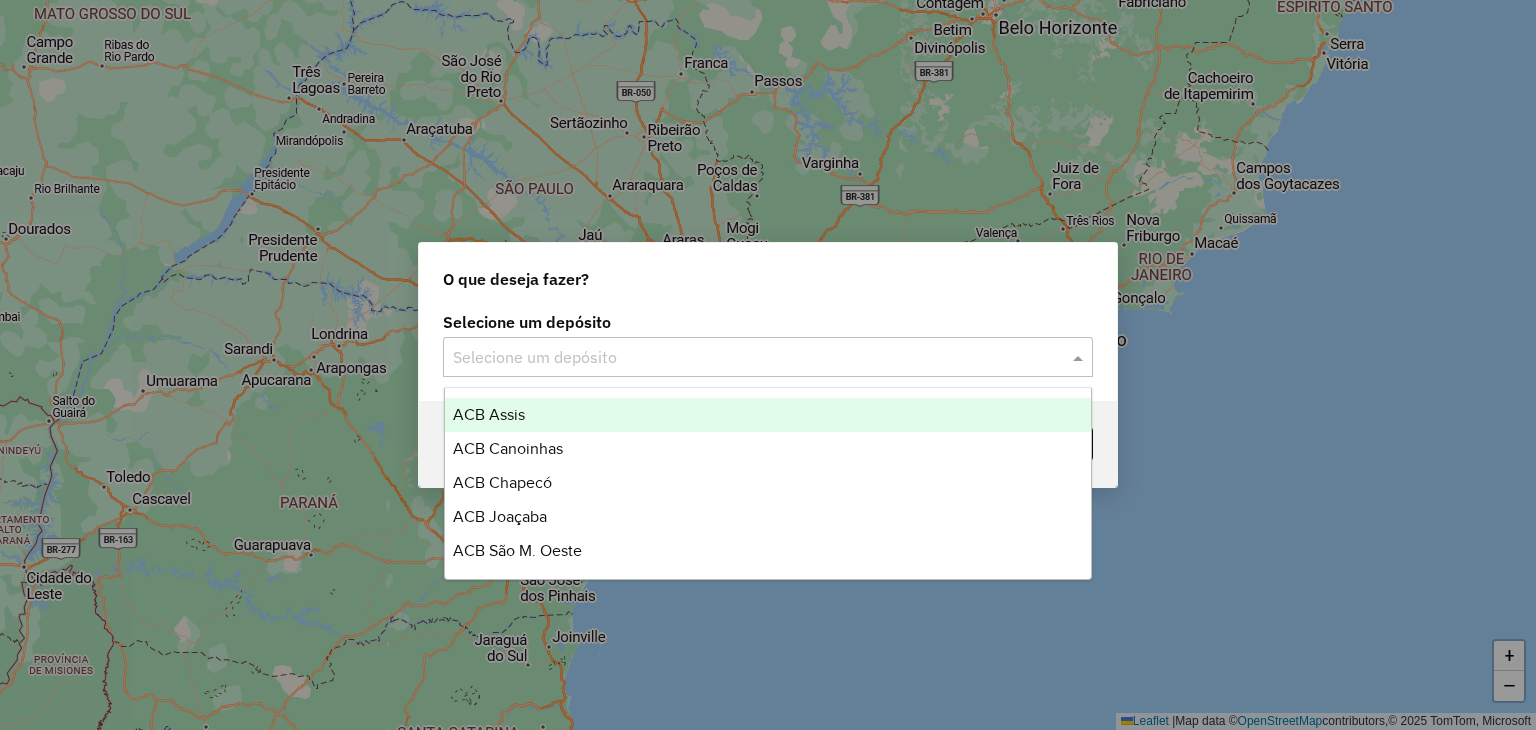 click 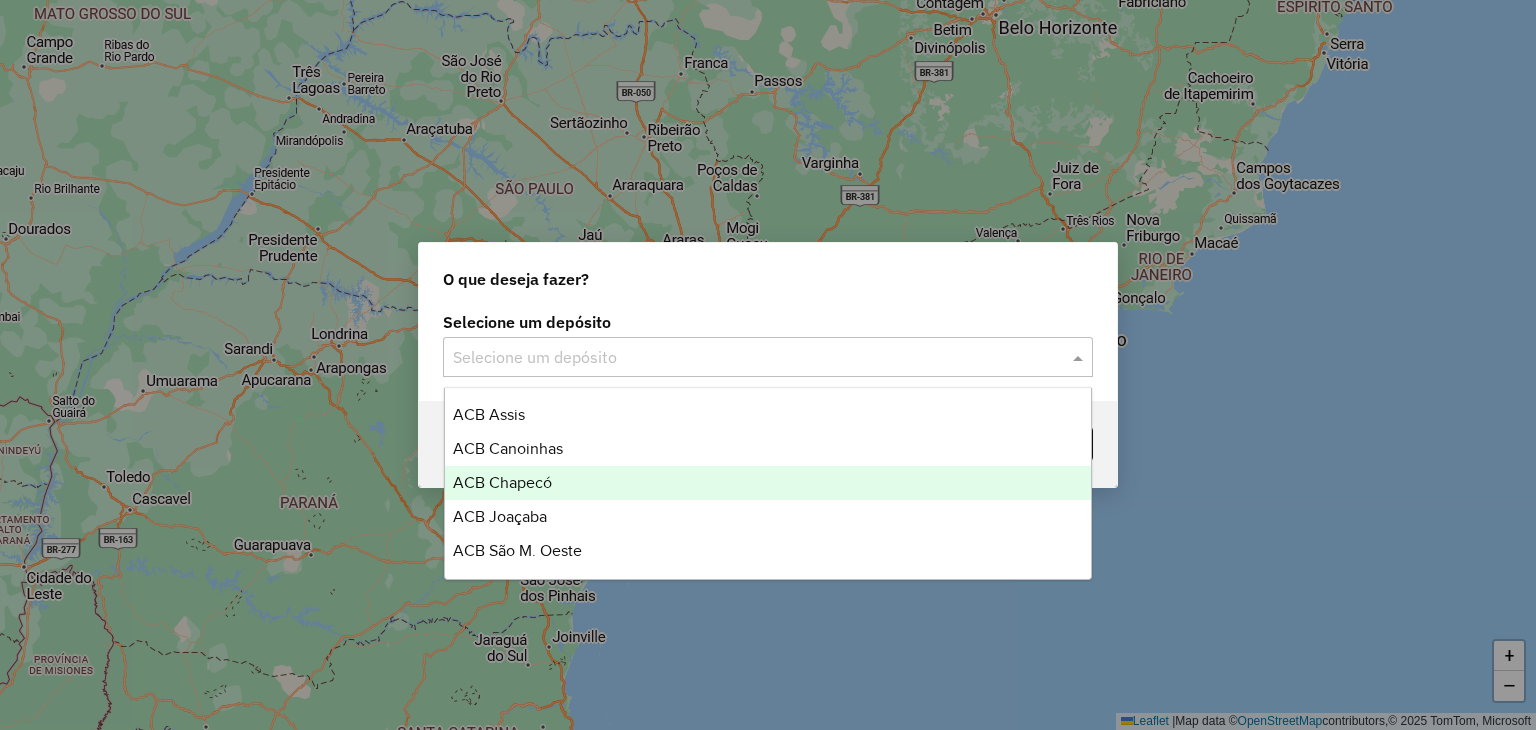 click on "ACB Chapecó" at bounding box center [768, 483] 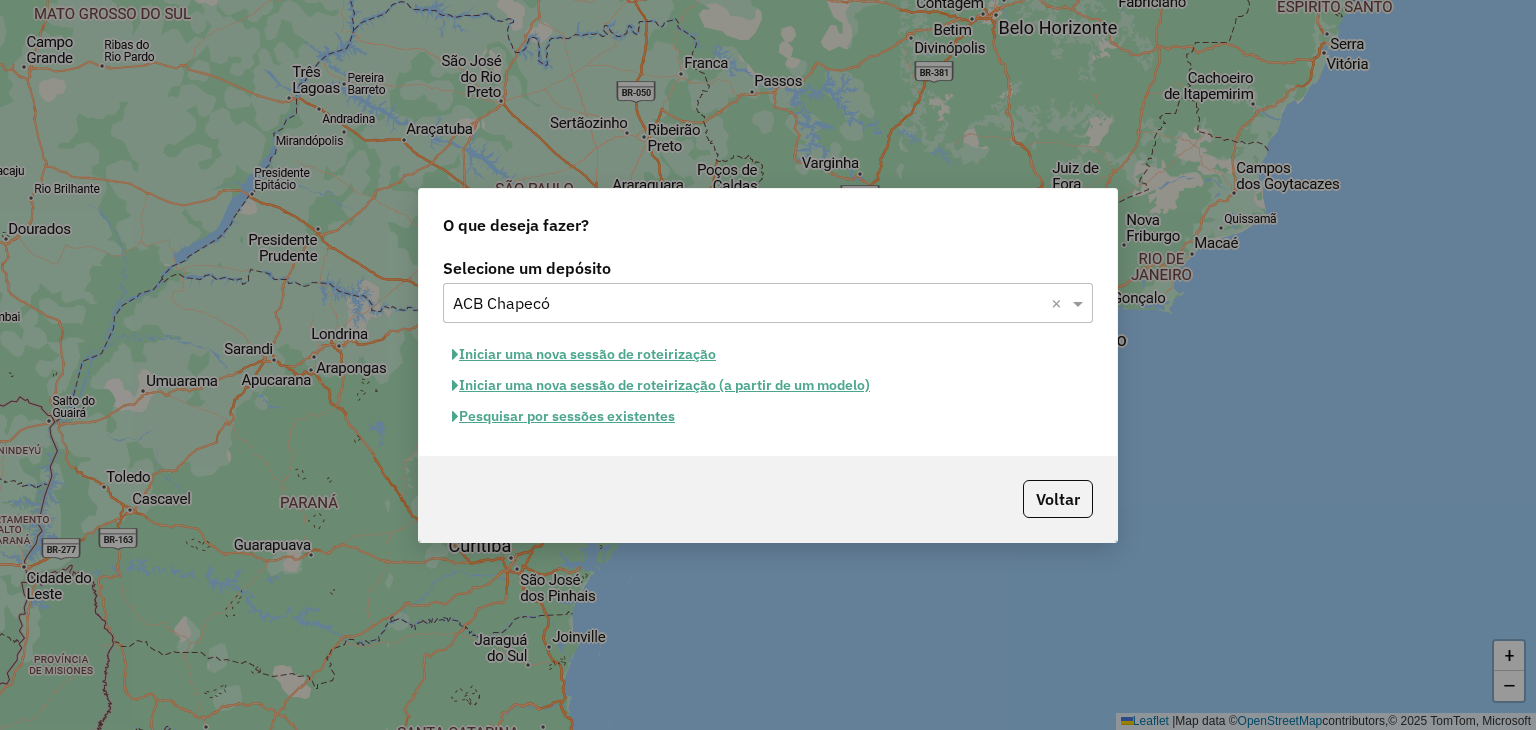 click on "Pesquisar por sessões existentes" 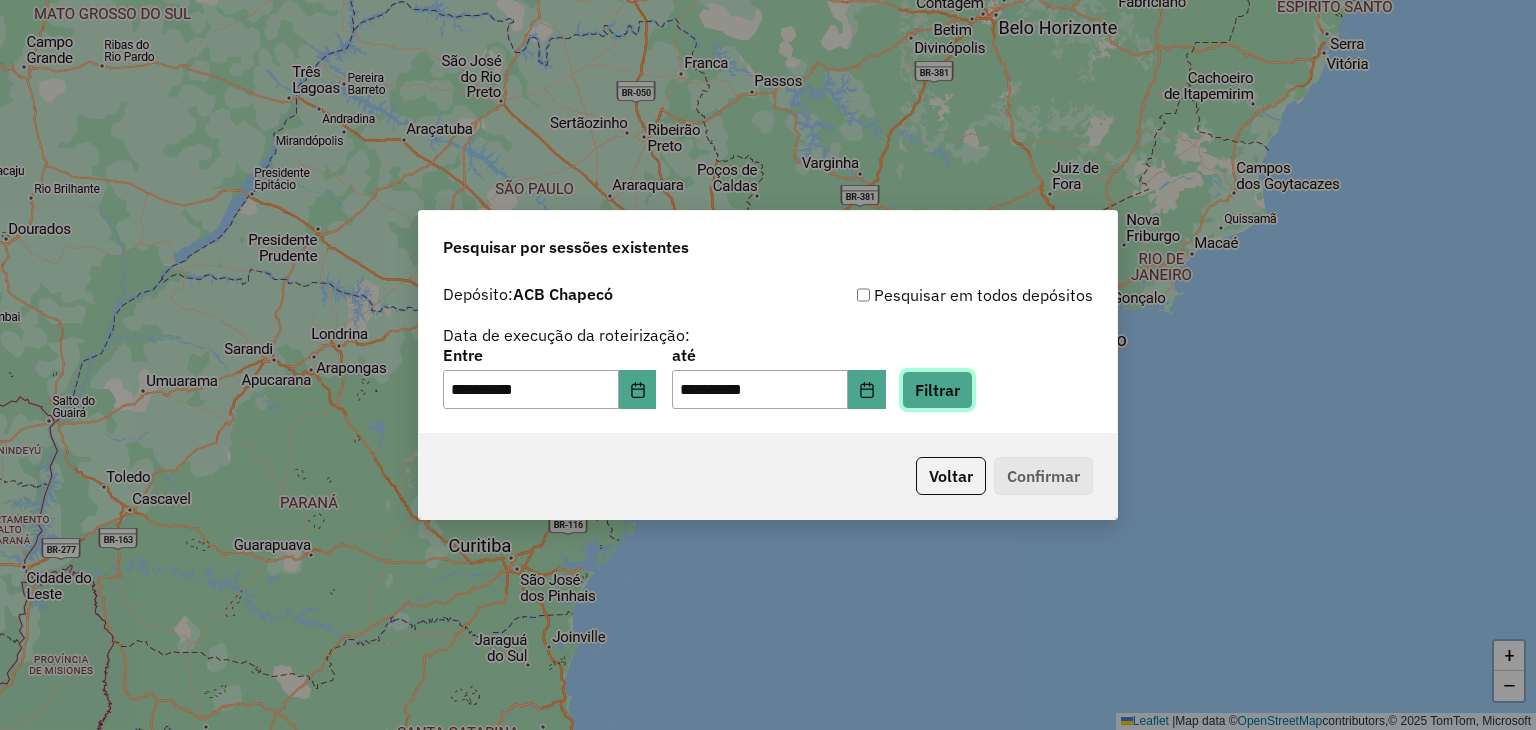 click on "Filtrar" 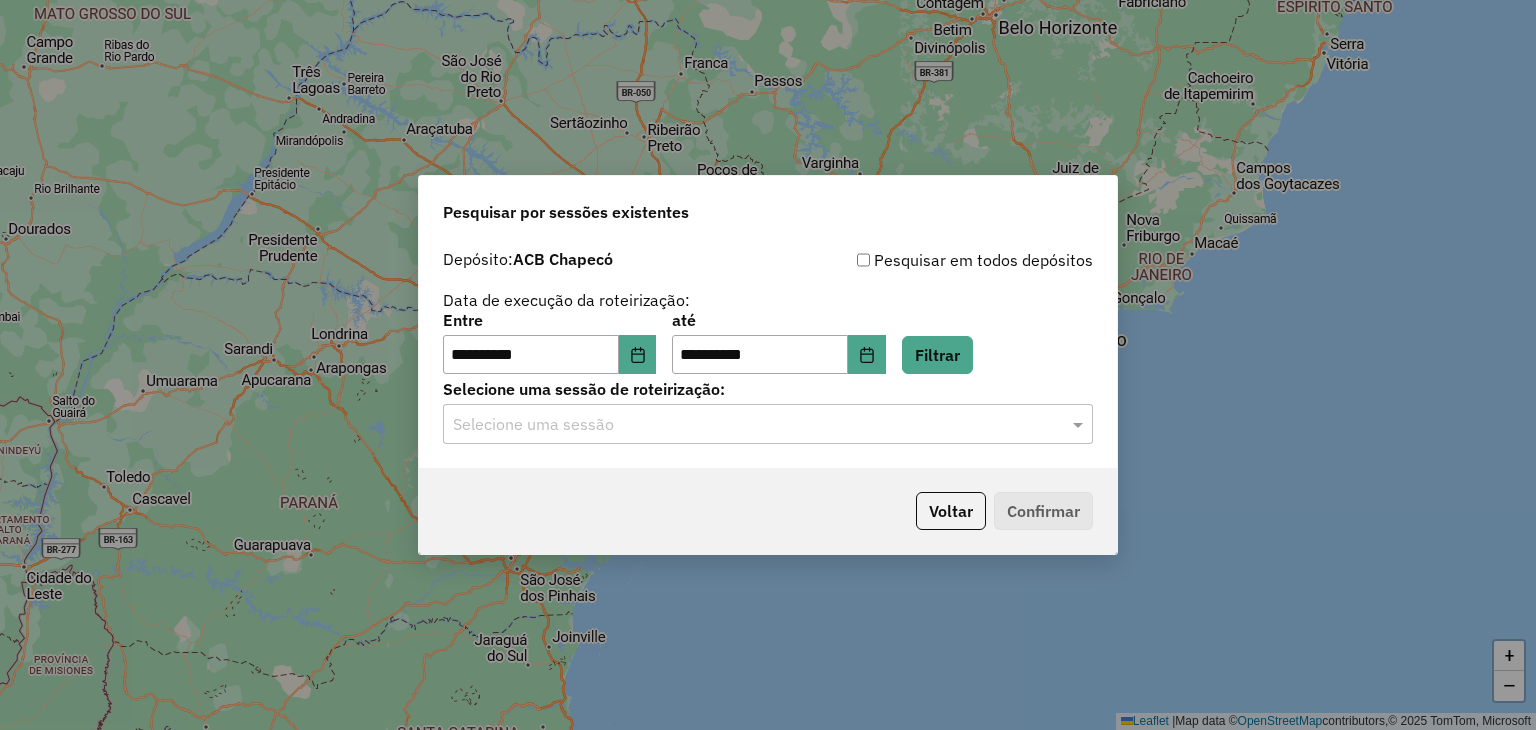 click 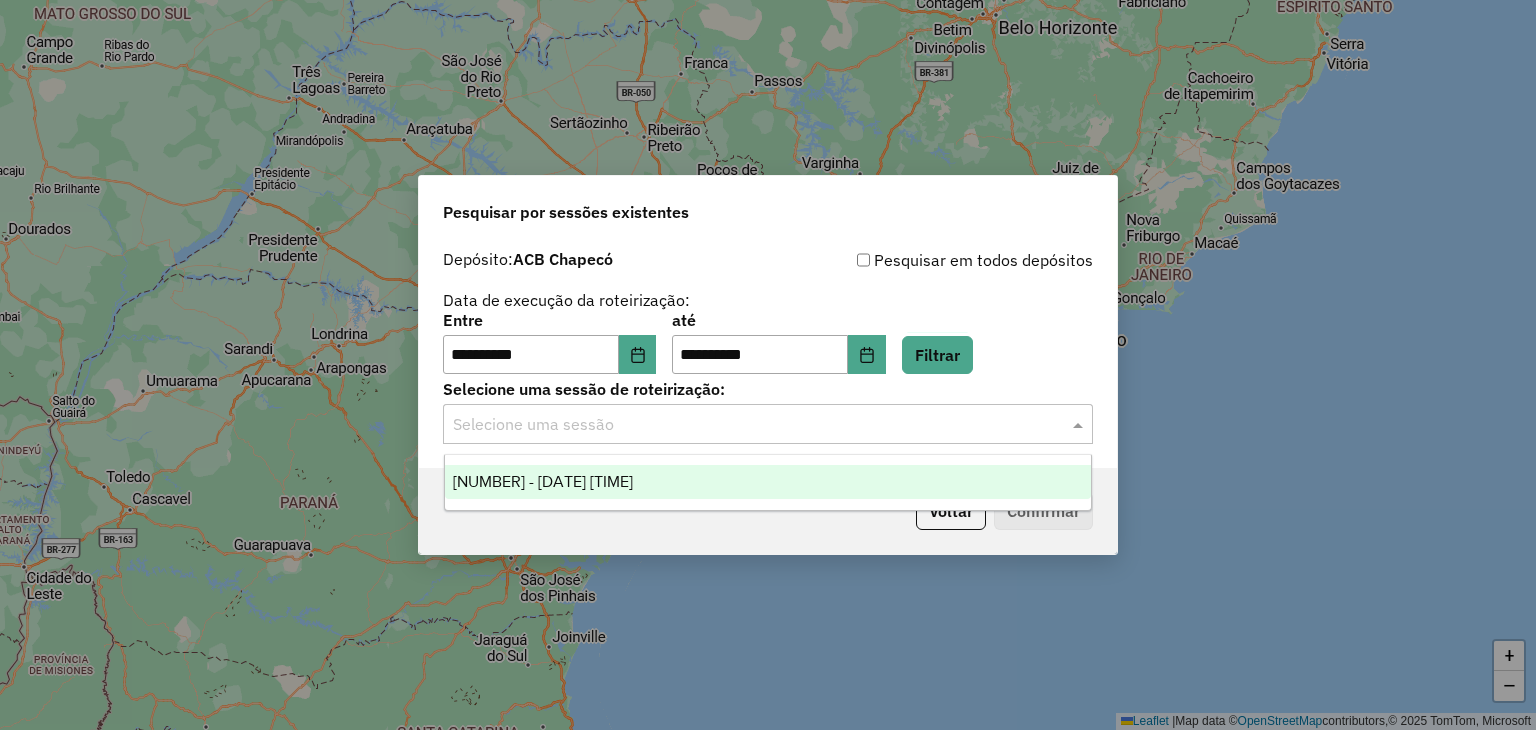click on "976143 - 07/08/2025 18:28" at bounding box center (768, 482) 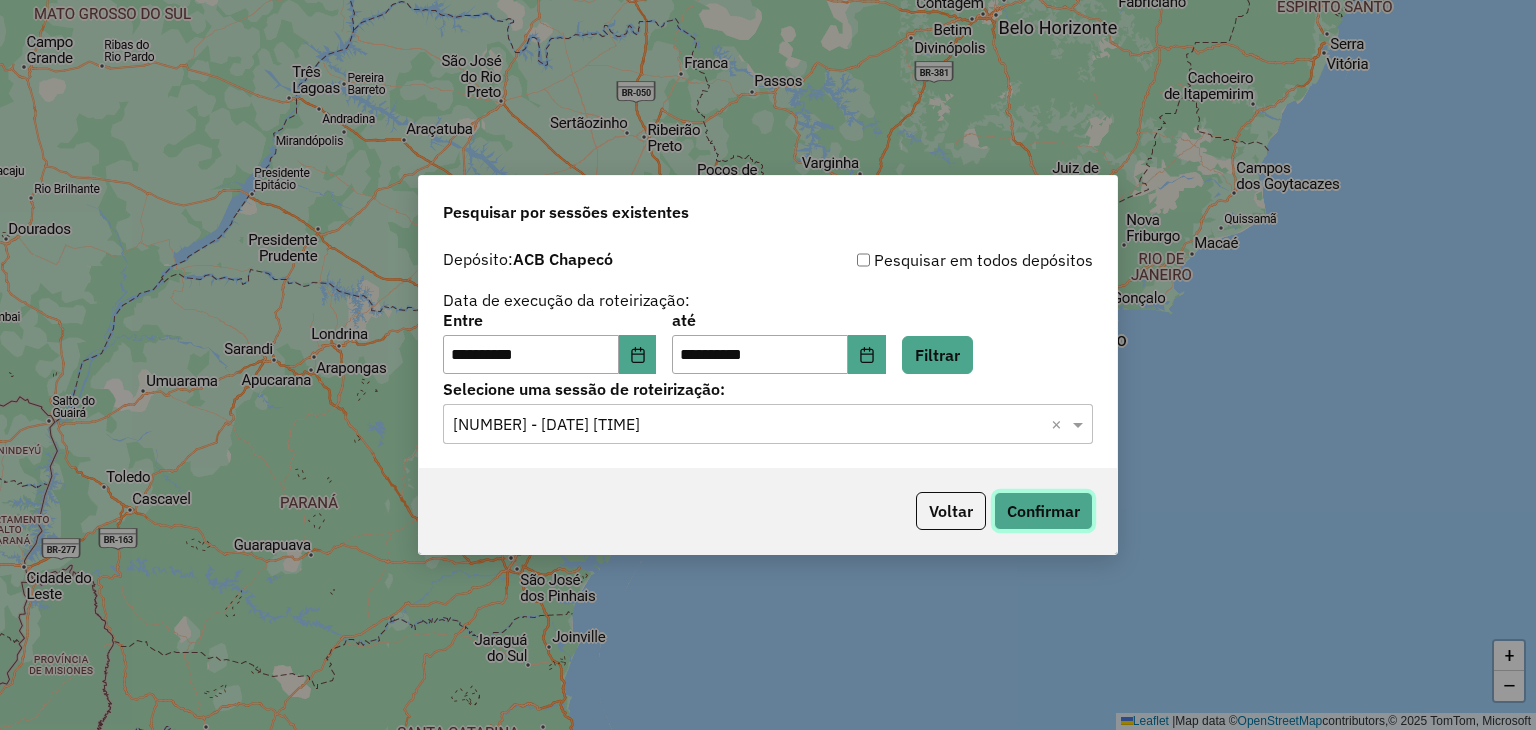 click on "Confirmar" 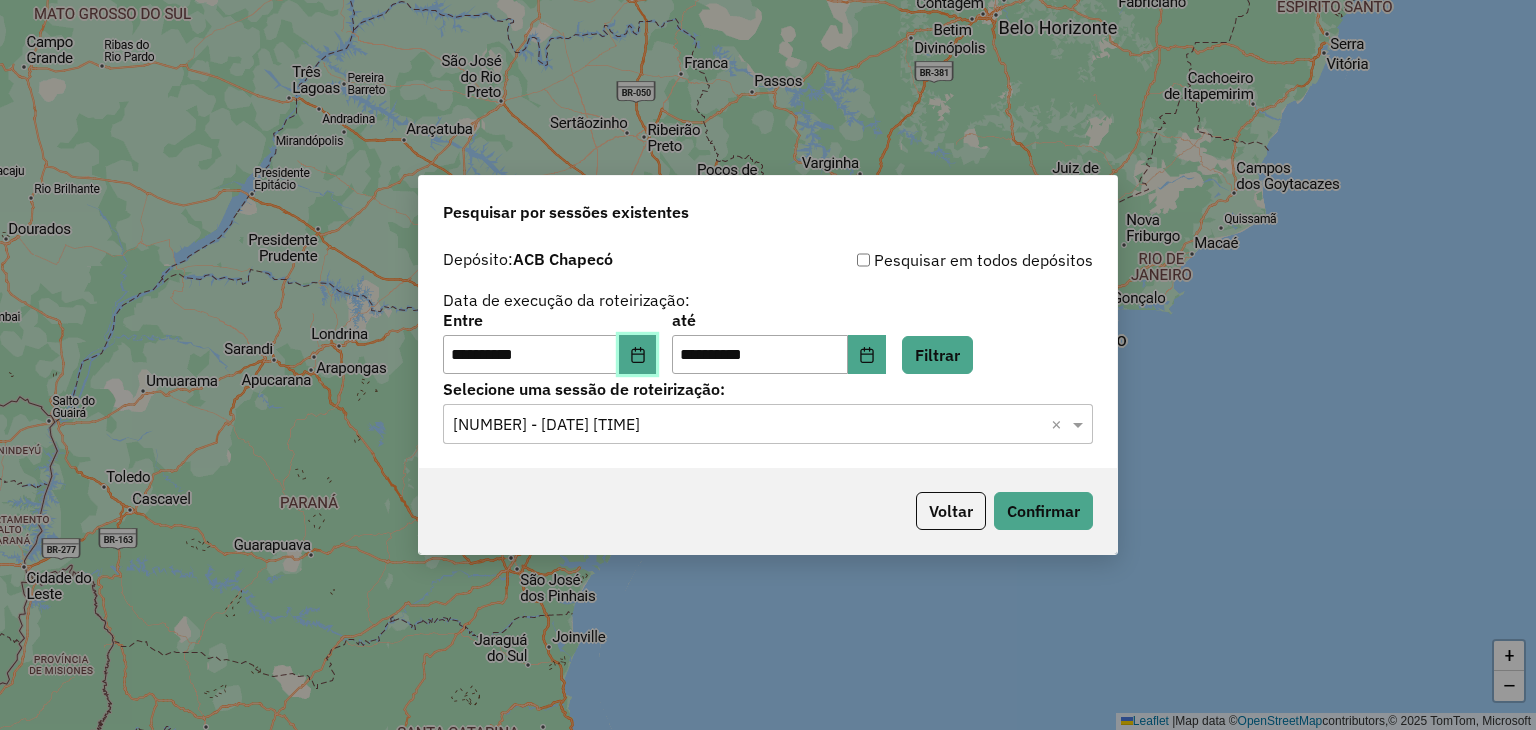 click at bounding box center (638, 355) 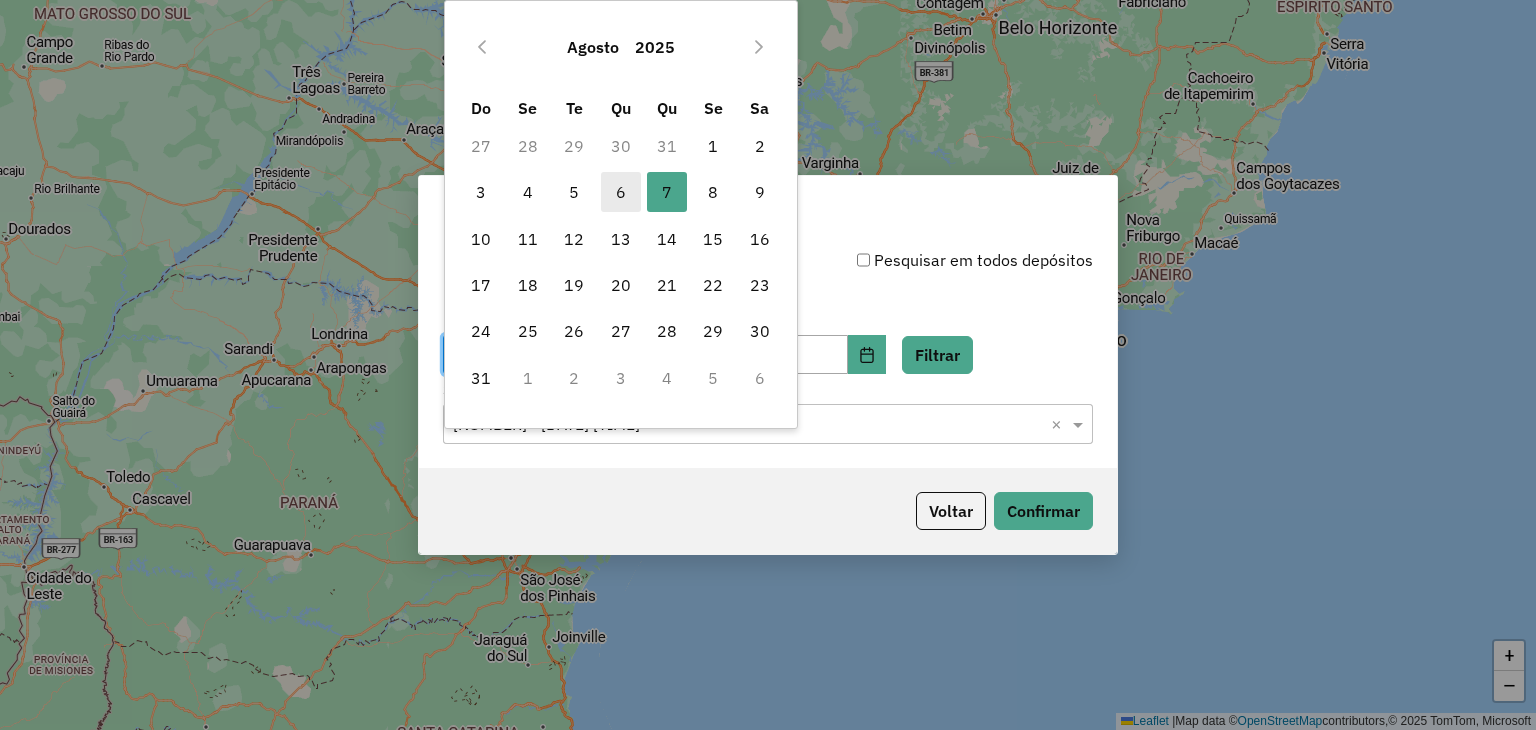 click on "6" at bounding box center (621, 192) 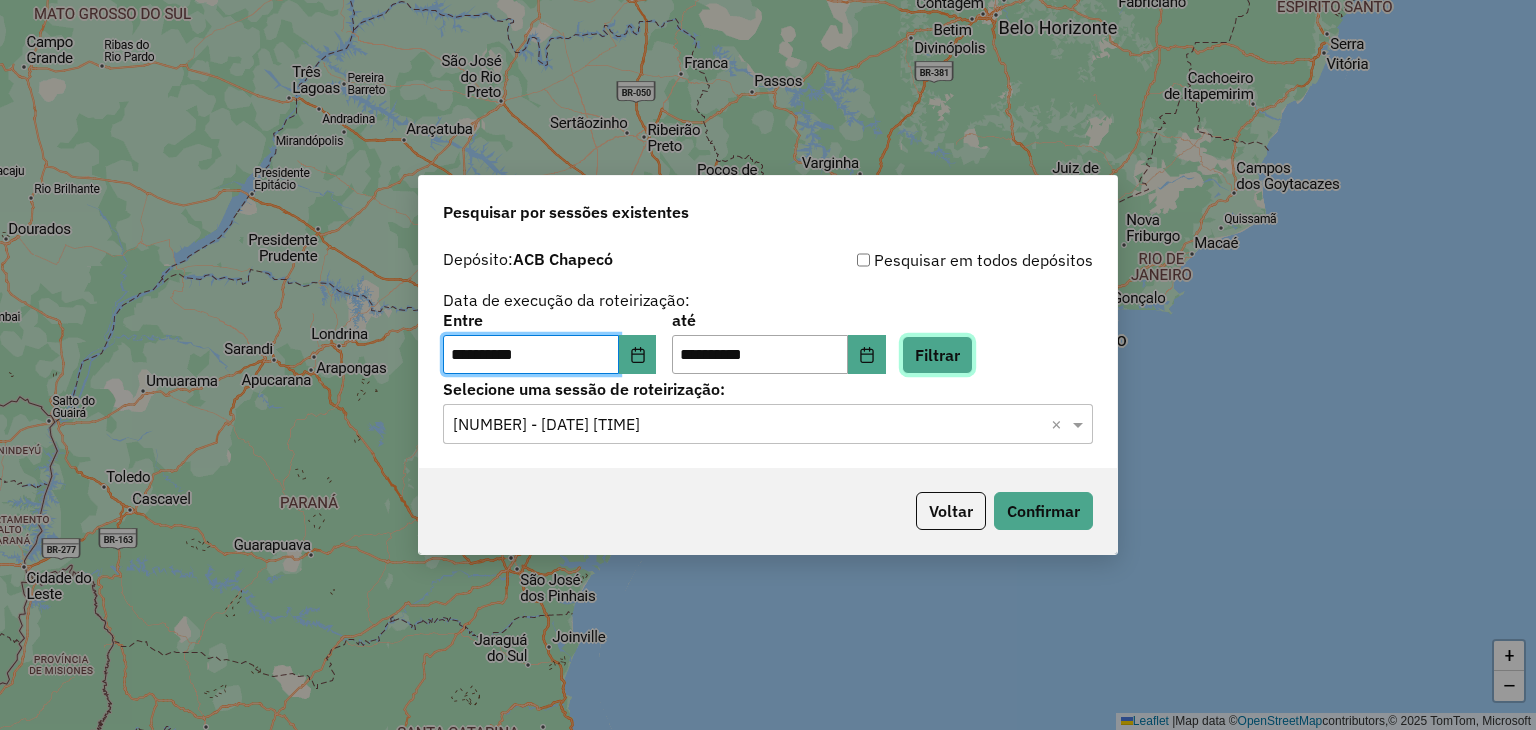 click on "Filtrar" 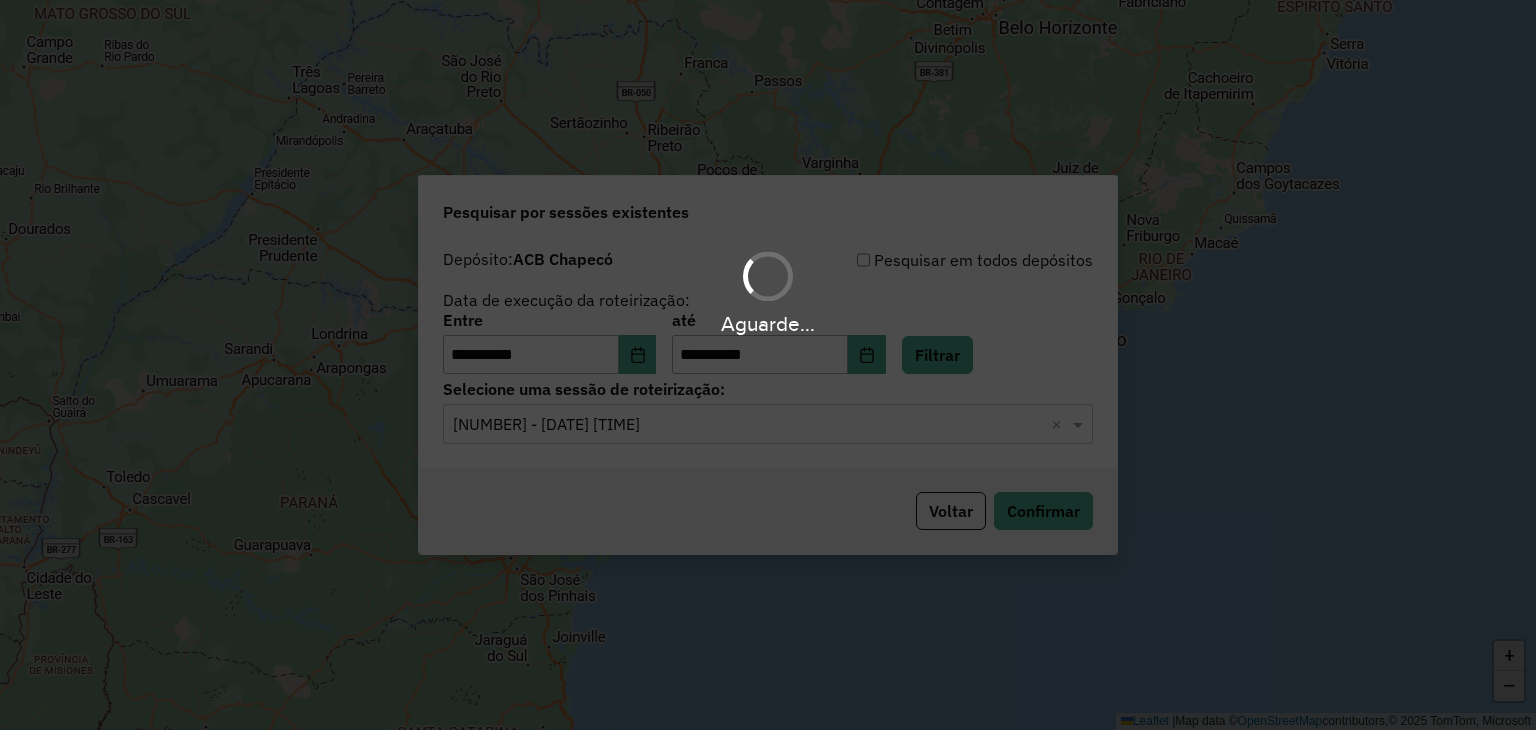 click on "Aguarde..." at bounding box center [768, 365] 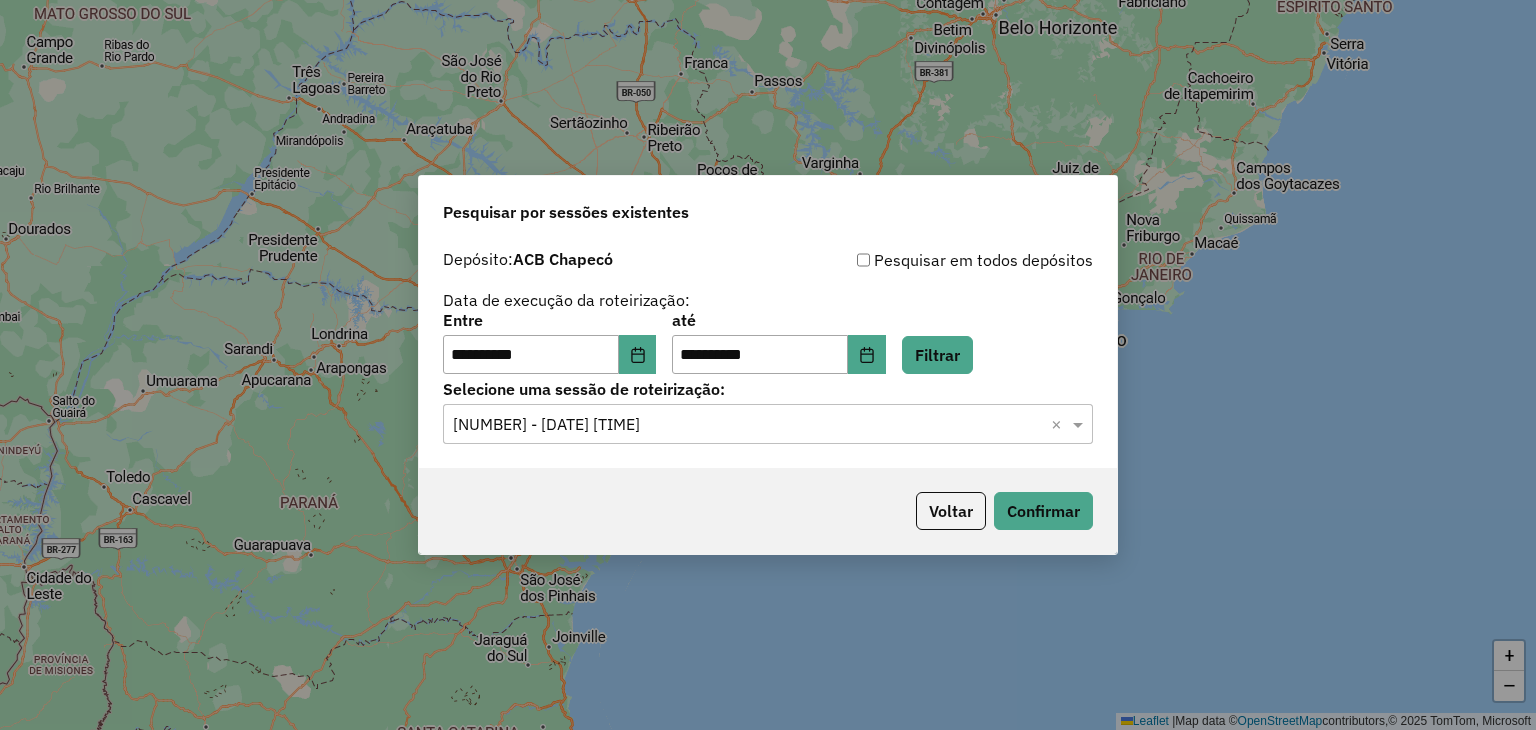 click 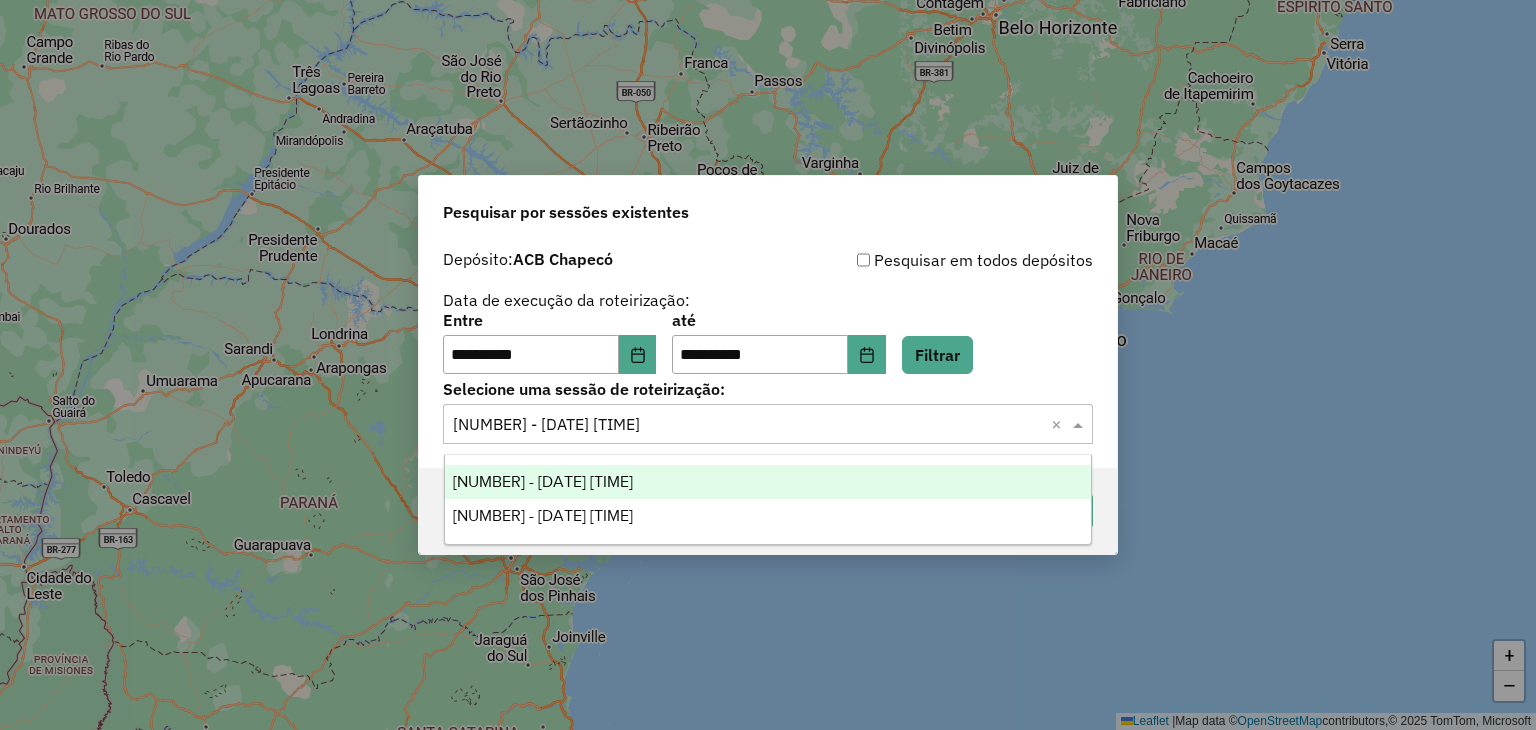 click on "975518 - 06/08/2025 18:18" at bounding box center (768, 482) 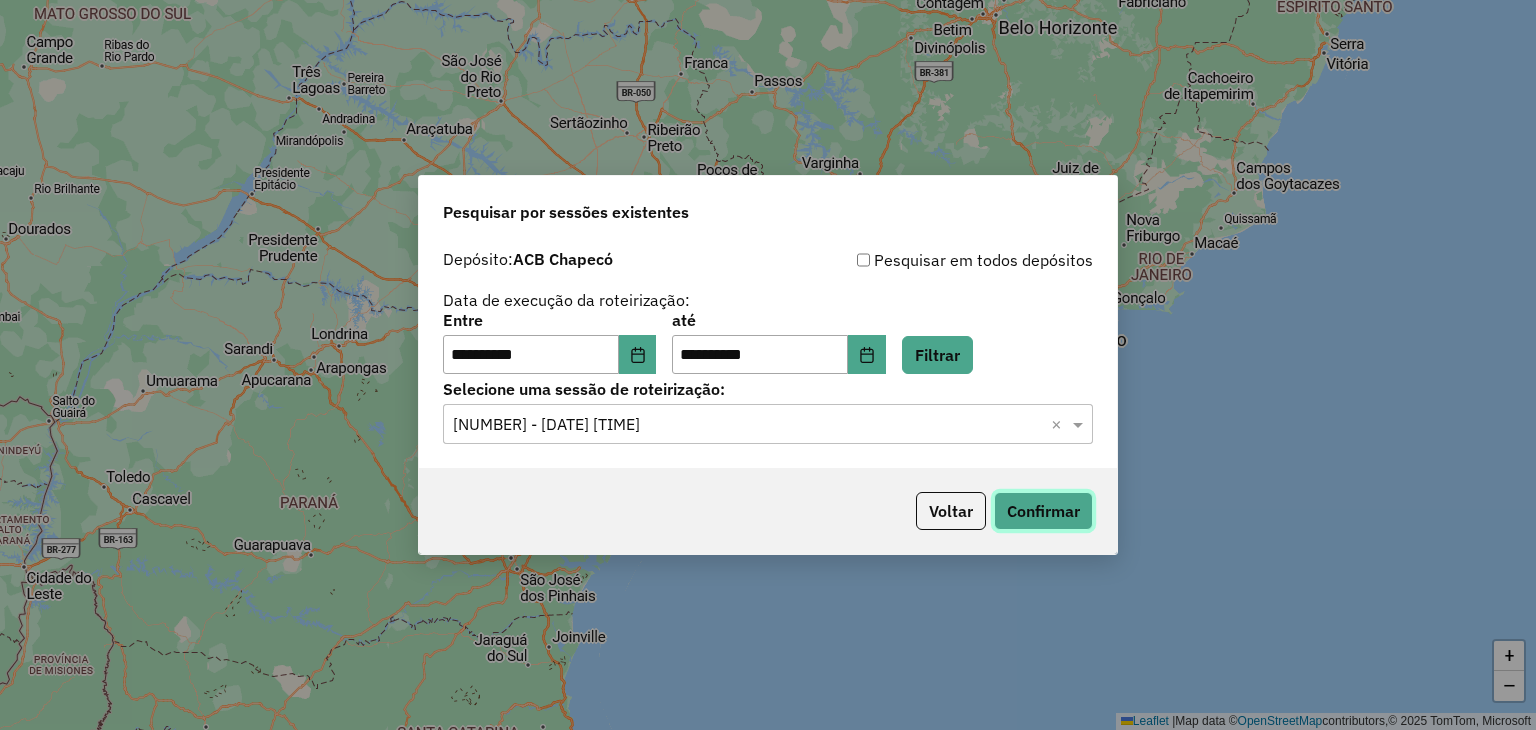 click on "Confirmar" 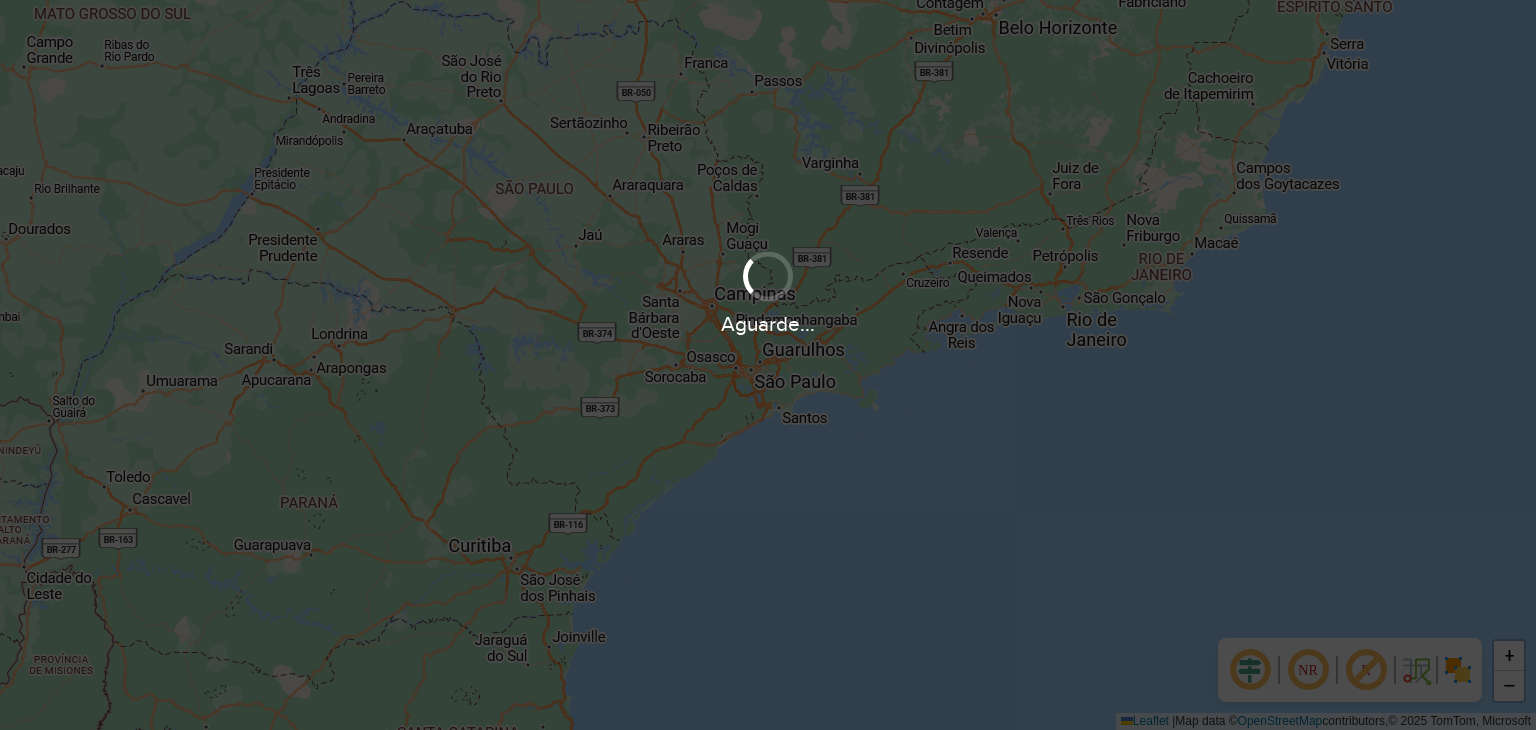 scroll, scrollTop: 0, scrollLeft: 0, axis: both 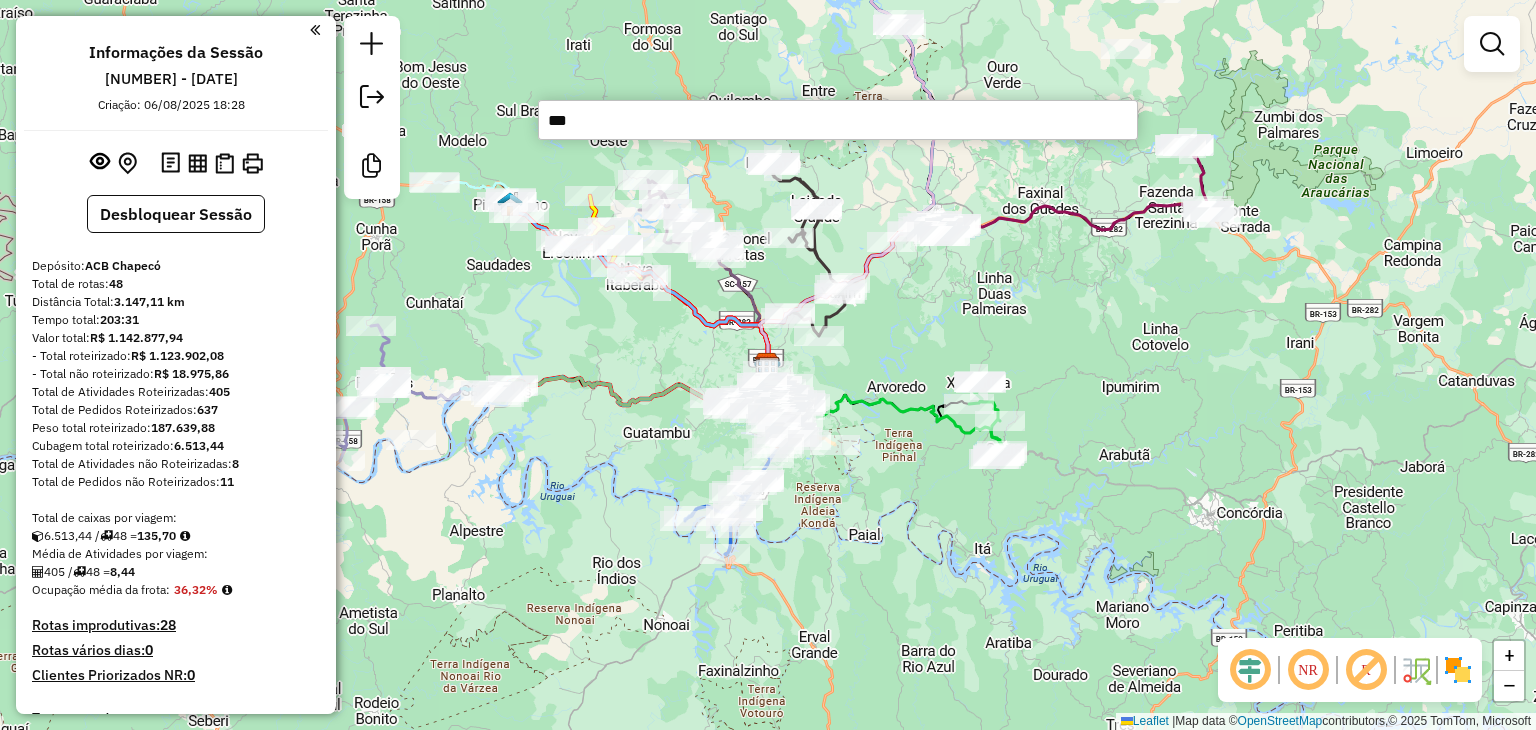 type on "****" 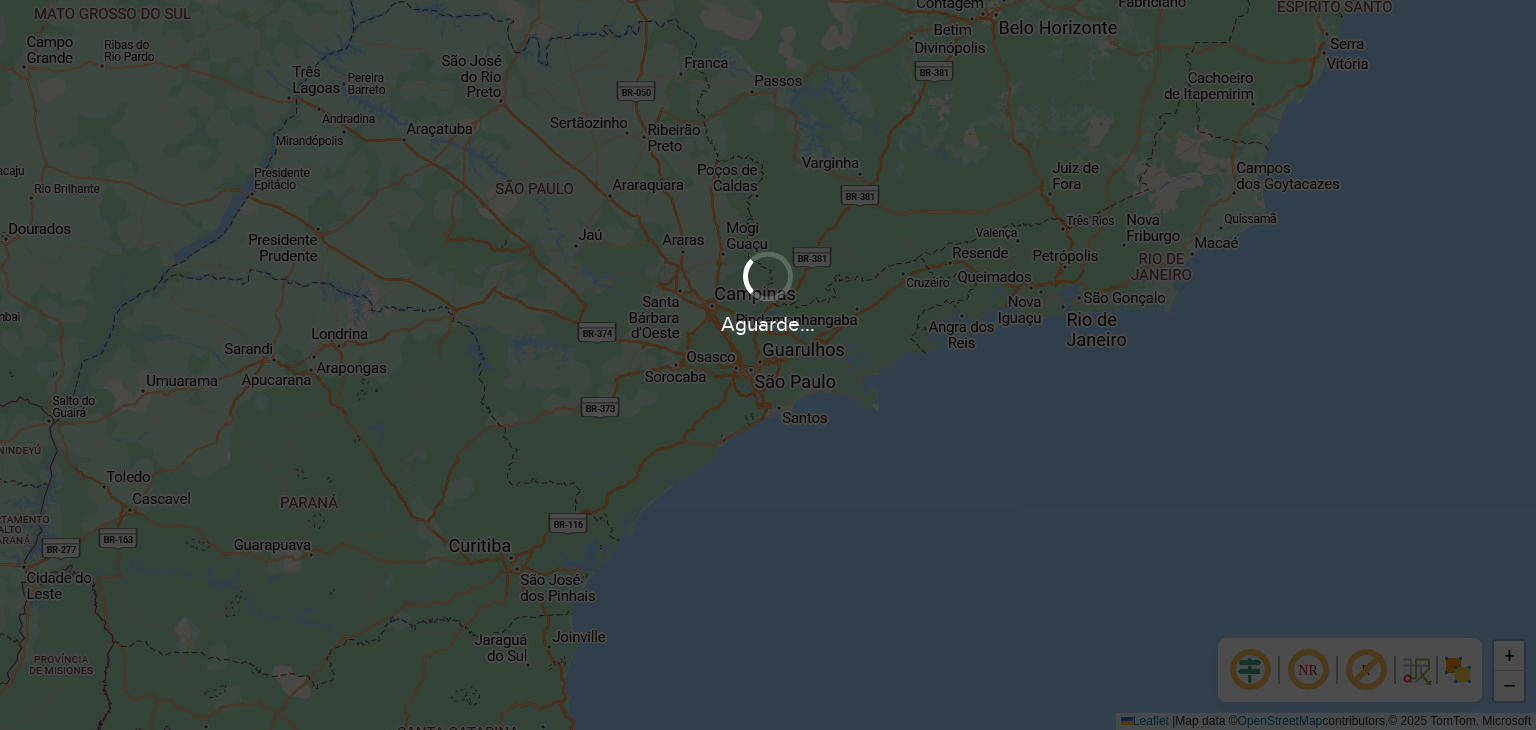 scroll, scrollTop: 0, scrollLeft: 0, axis: both 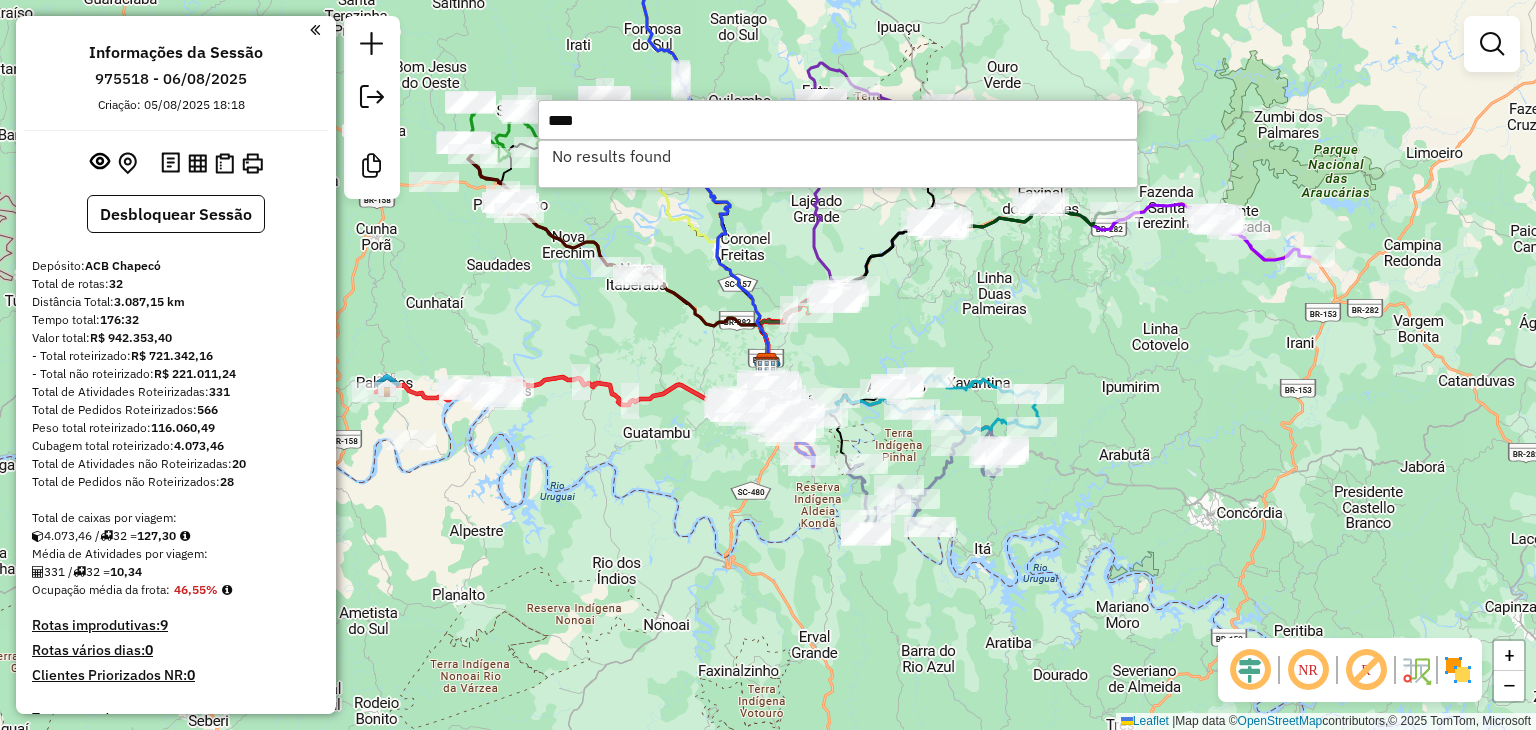 type on "****" 